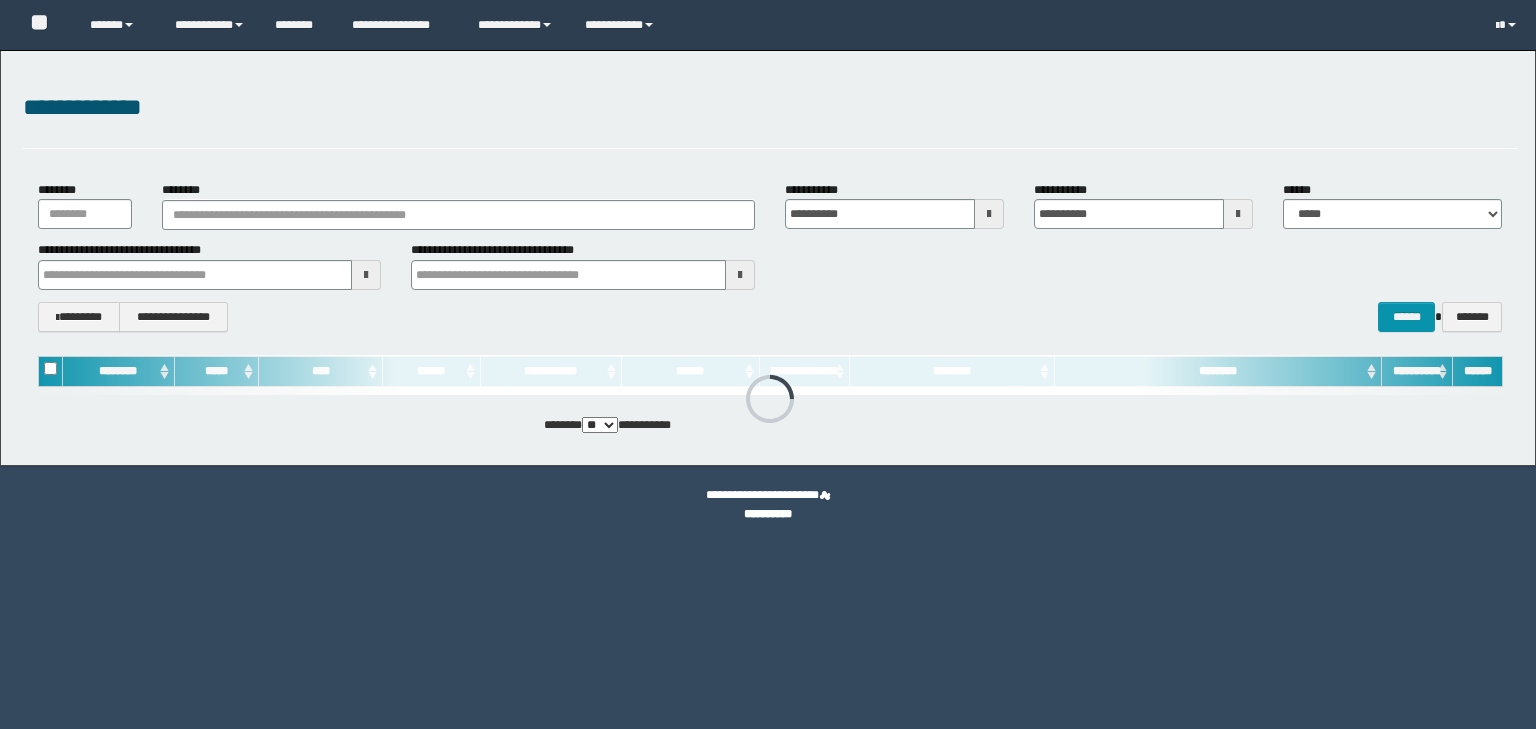 scroll, scrollTop: 0, scrollLeft: 0, axis: both 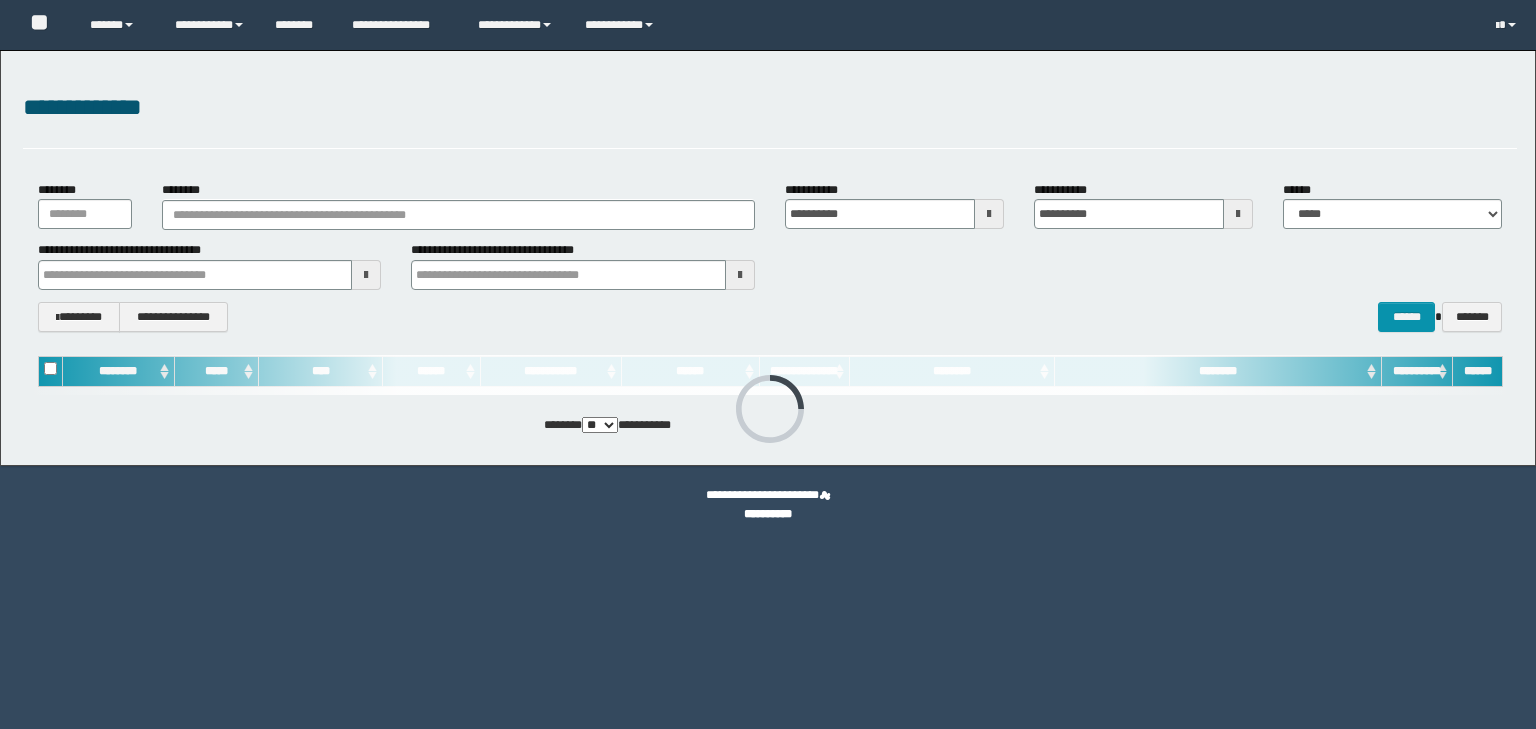click on "**********" at bounding box center [770, 256] 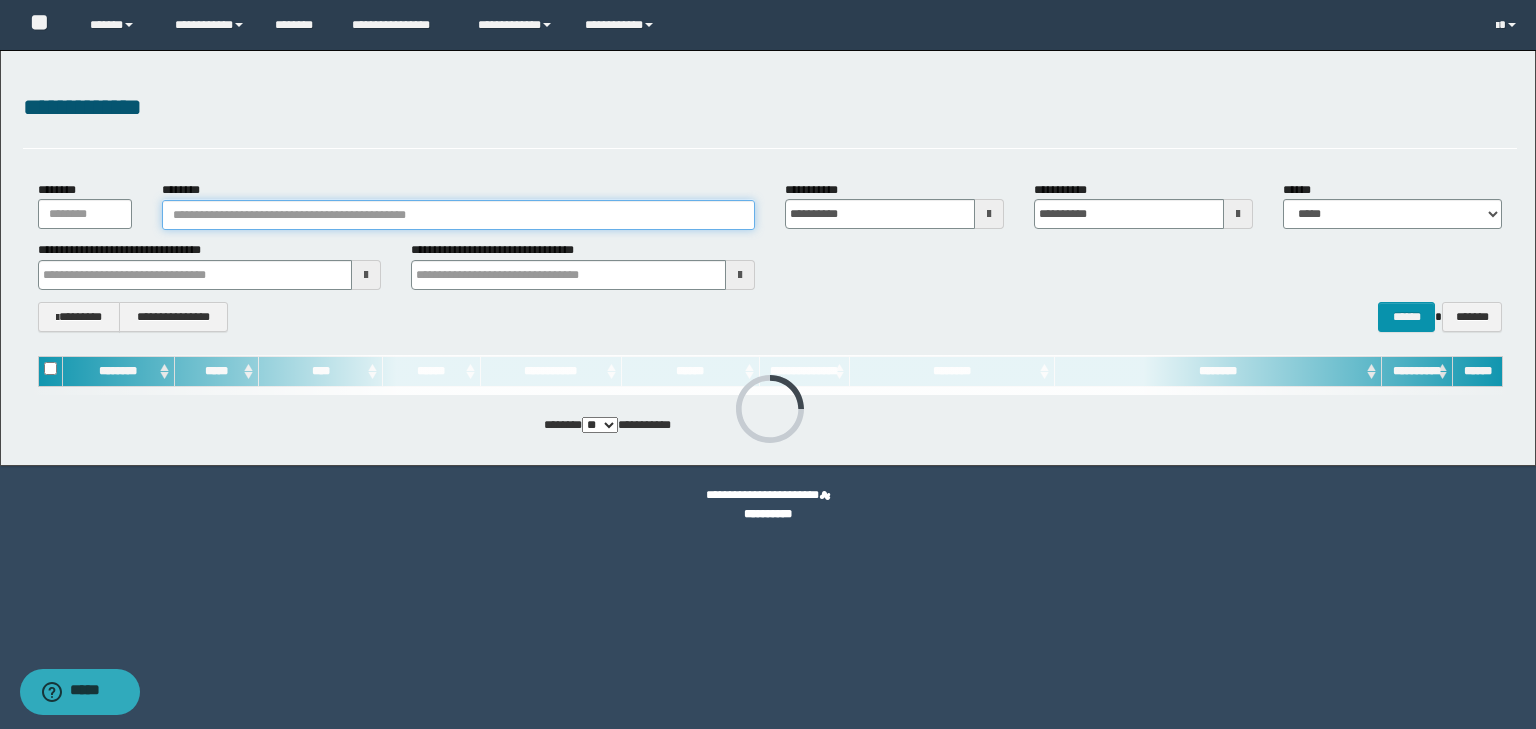 click on "********" at bounding box center (458, 215) 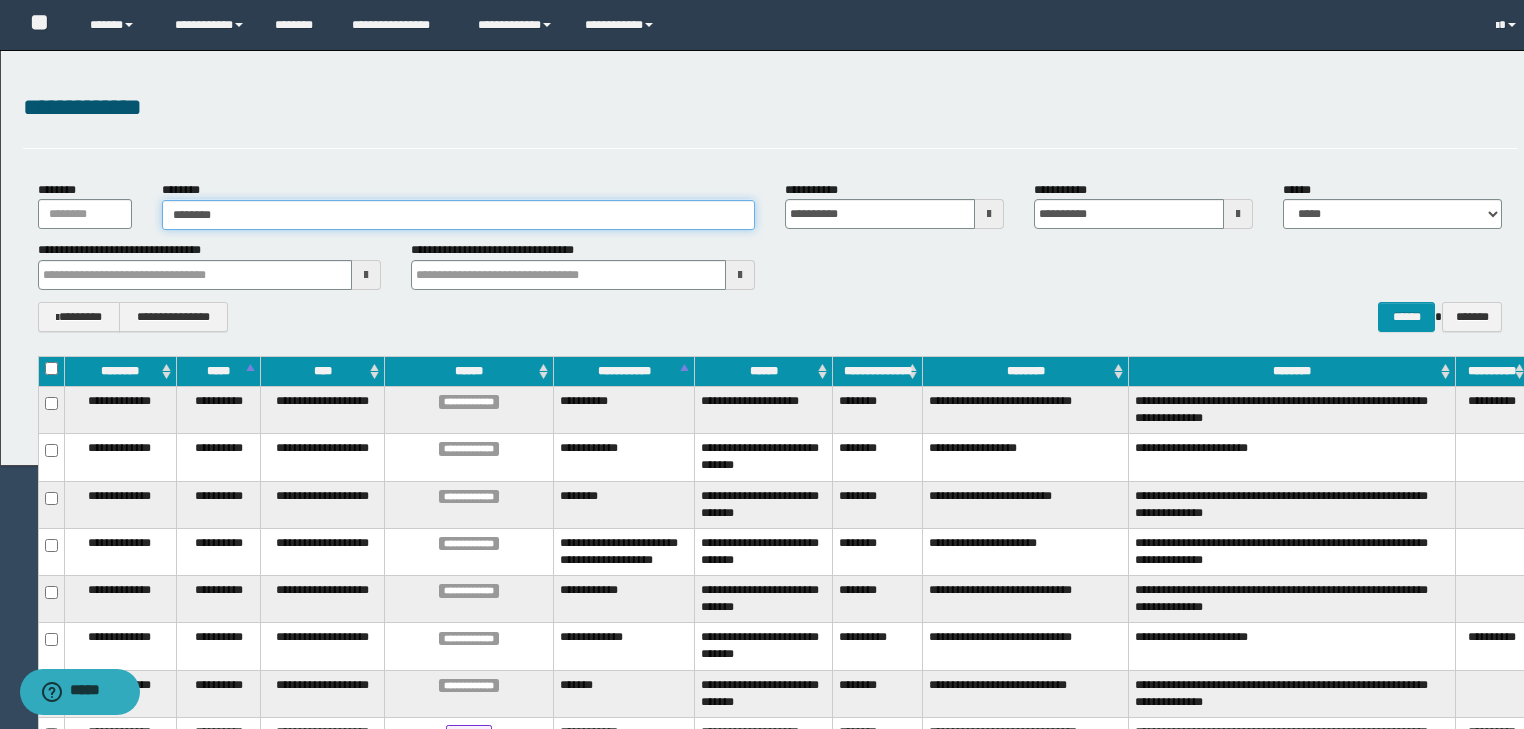type on "********" 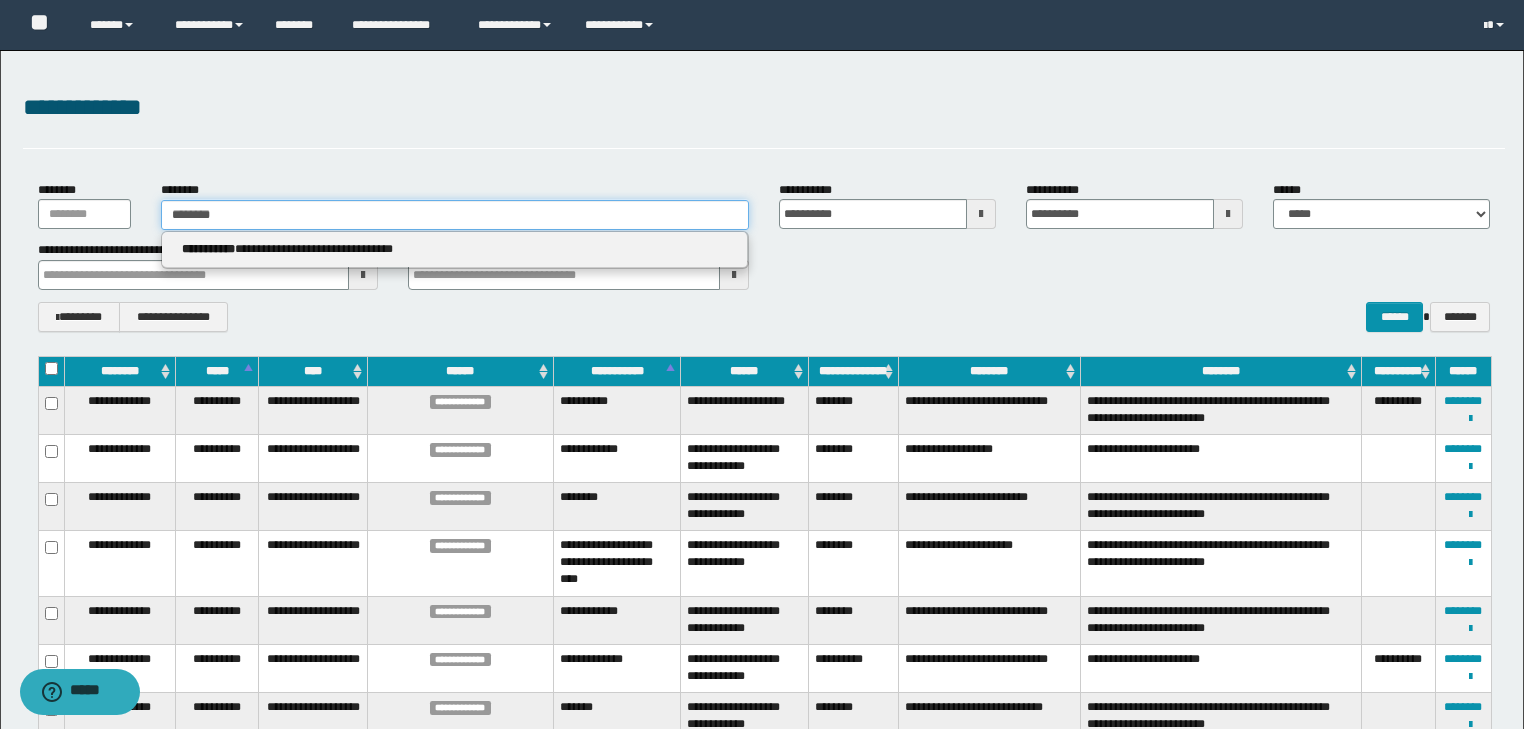 type on "********" 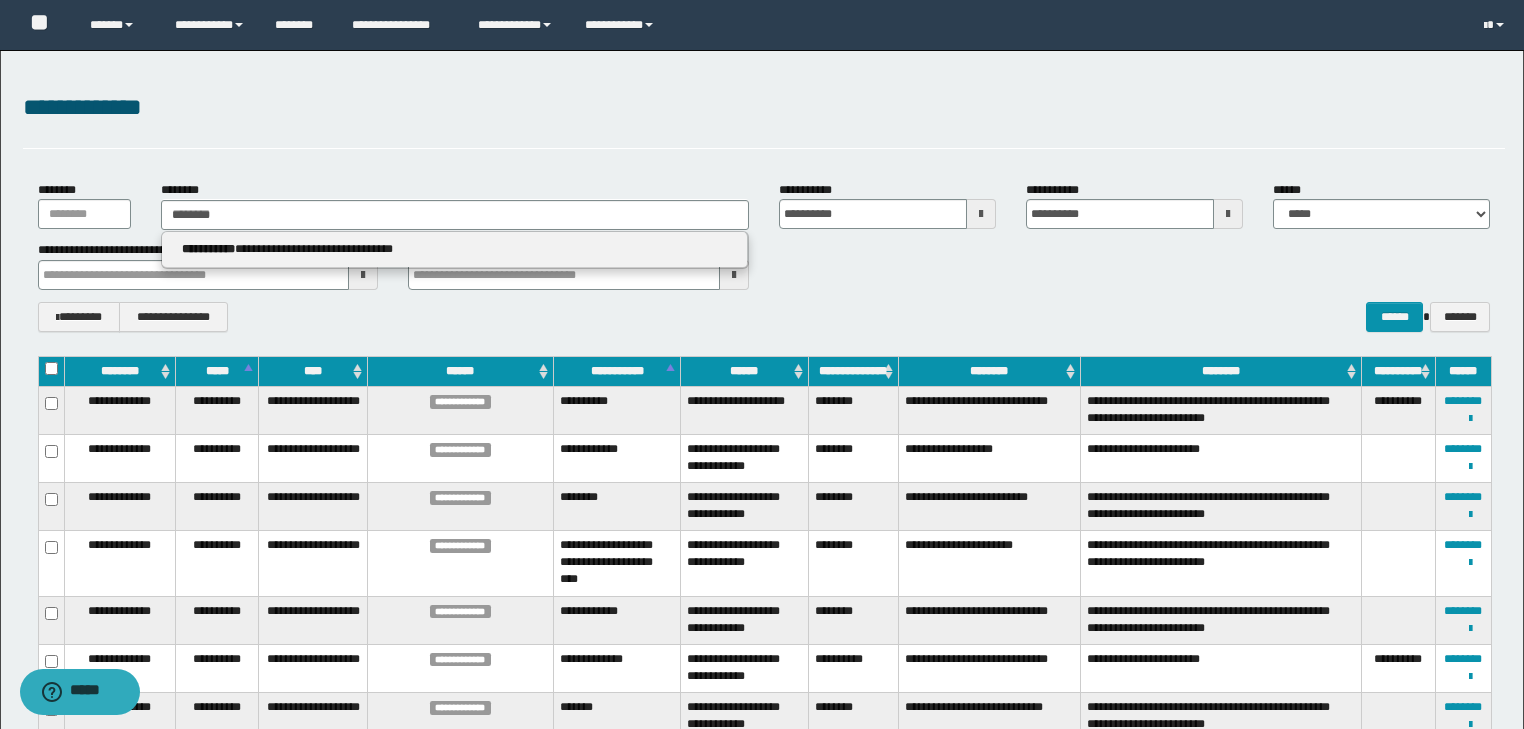 click on "**********" at bounding box center [454, 249] 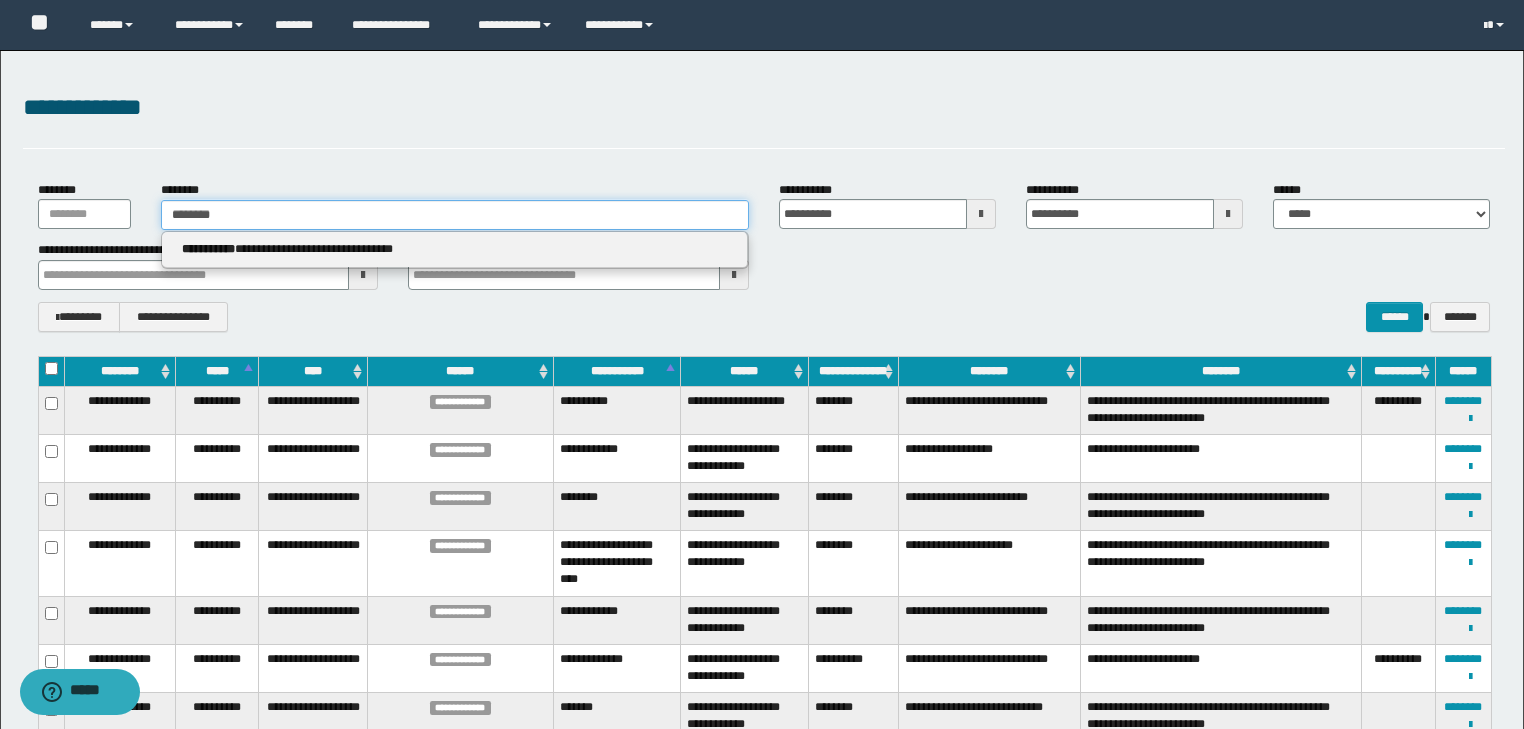 type 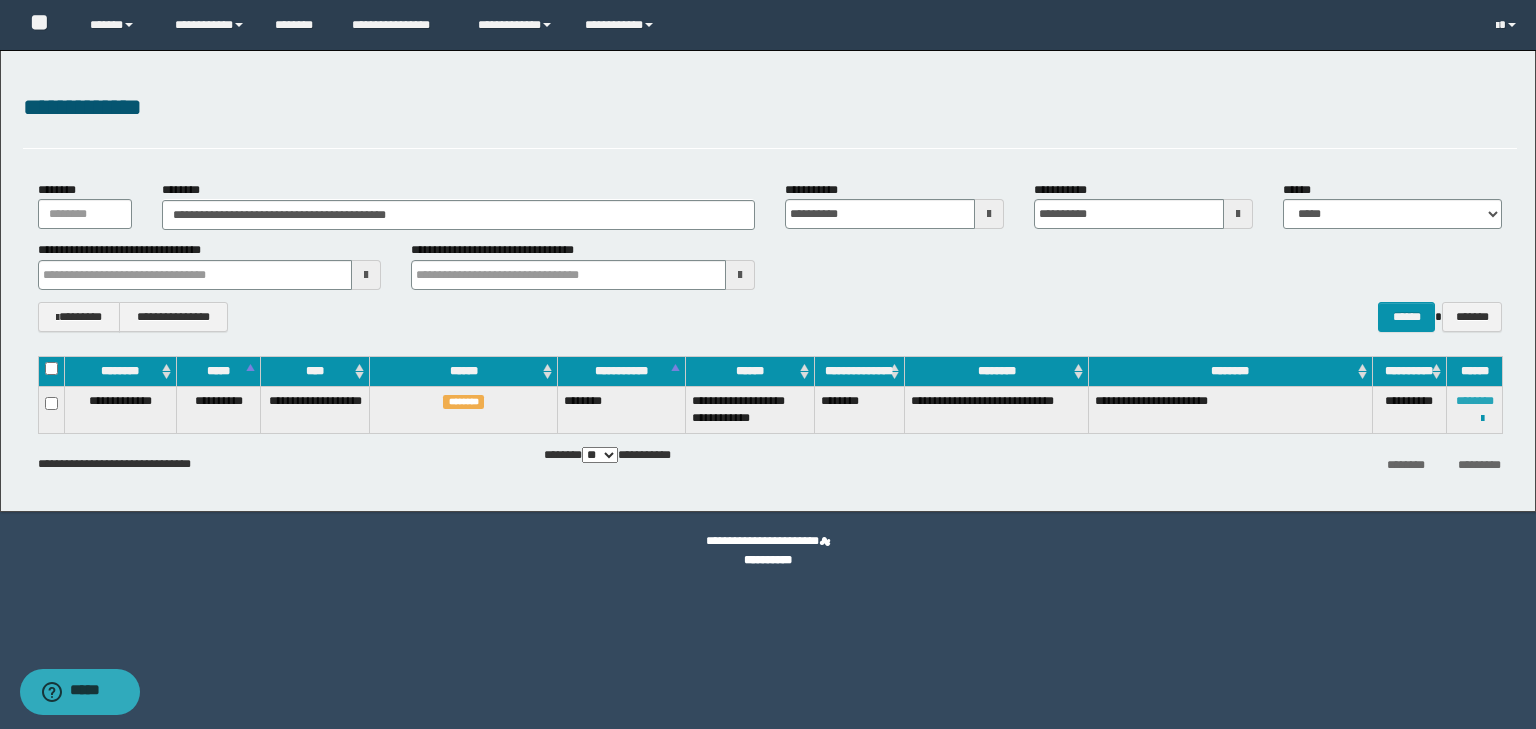 click on "********" at bounding box center (1475, 401) 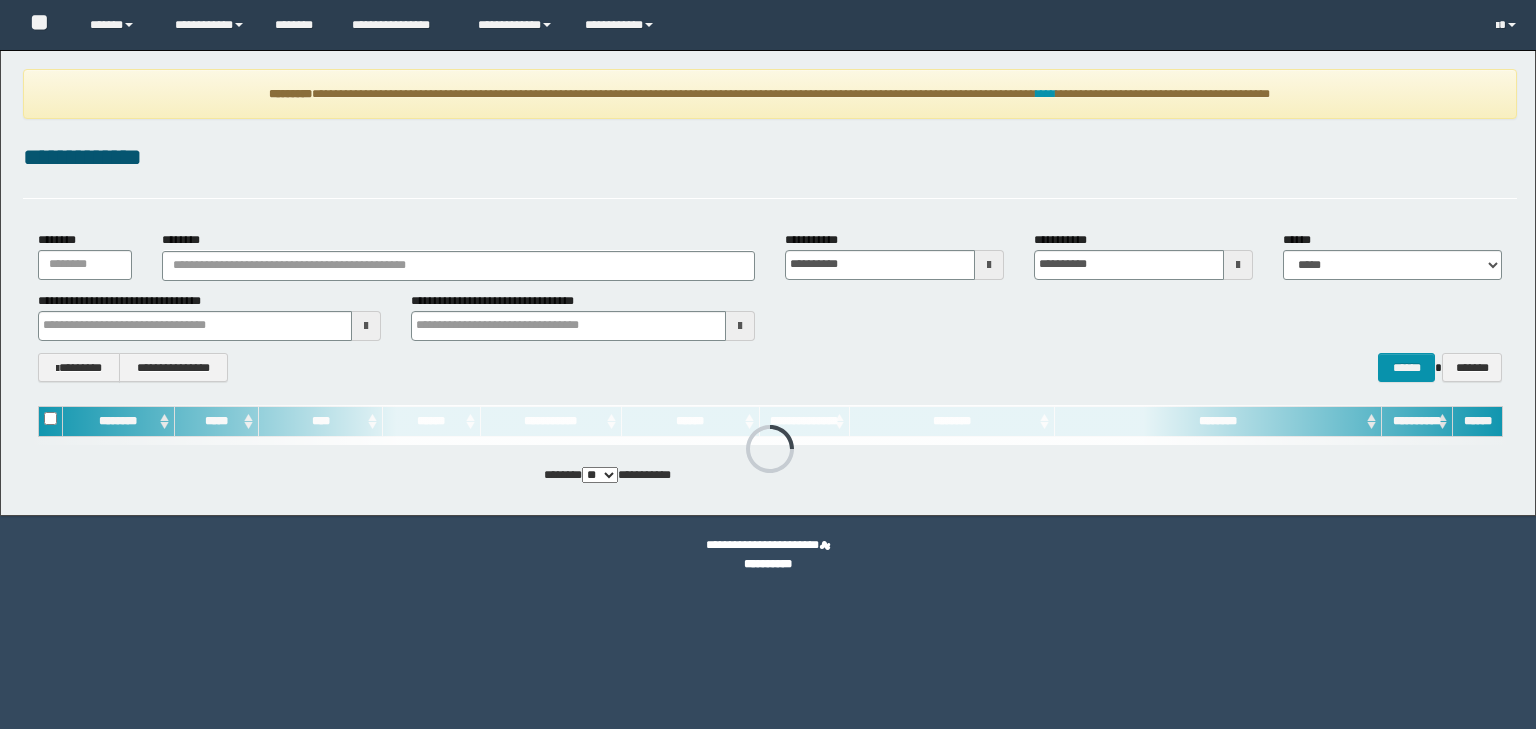 scroll, scrollTop: 0, scrollLeft: 0, axis: both 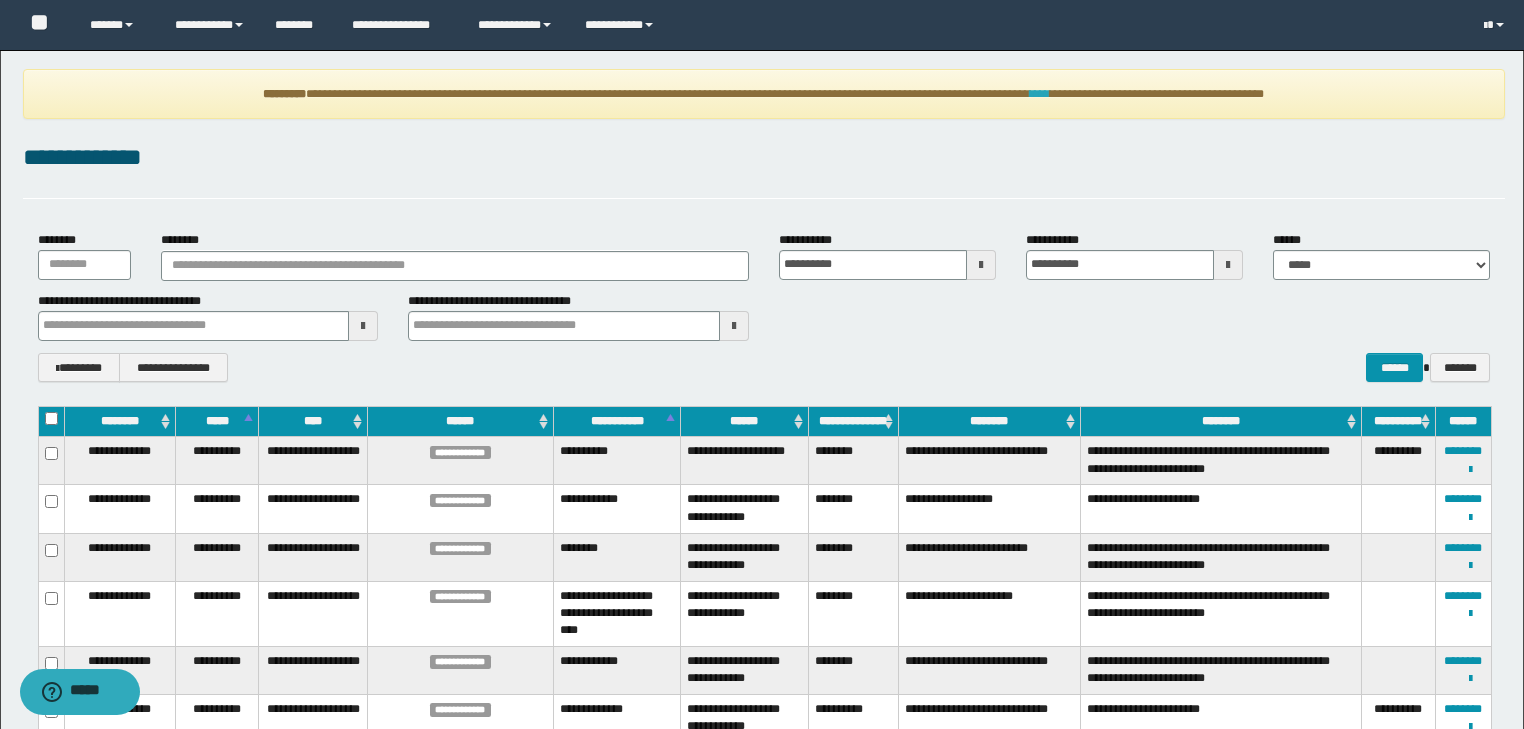 click on "****" at bounding box center (1040, 94) 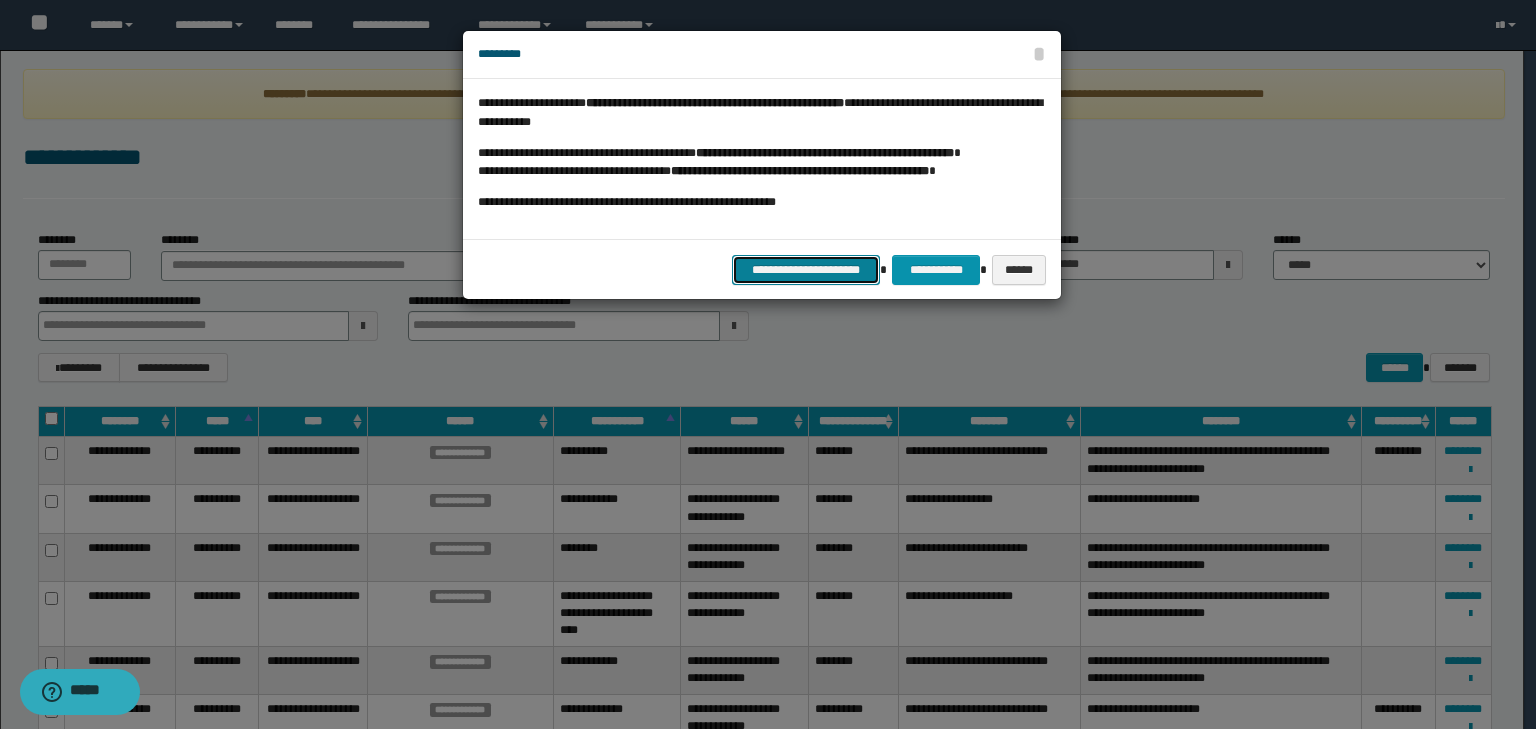 click on "**********" at bounding box center (806, 270) 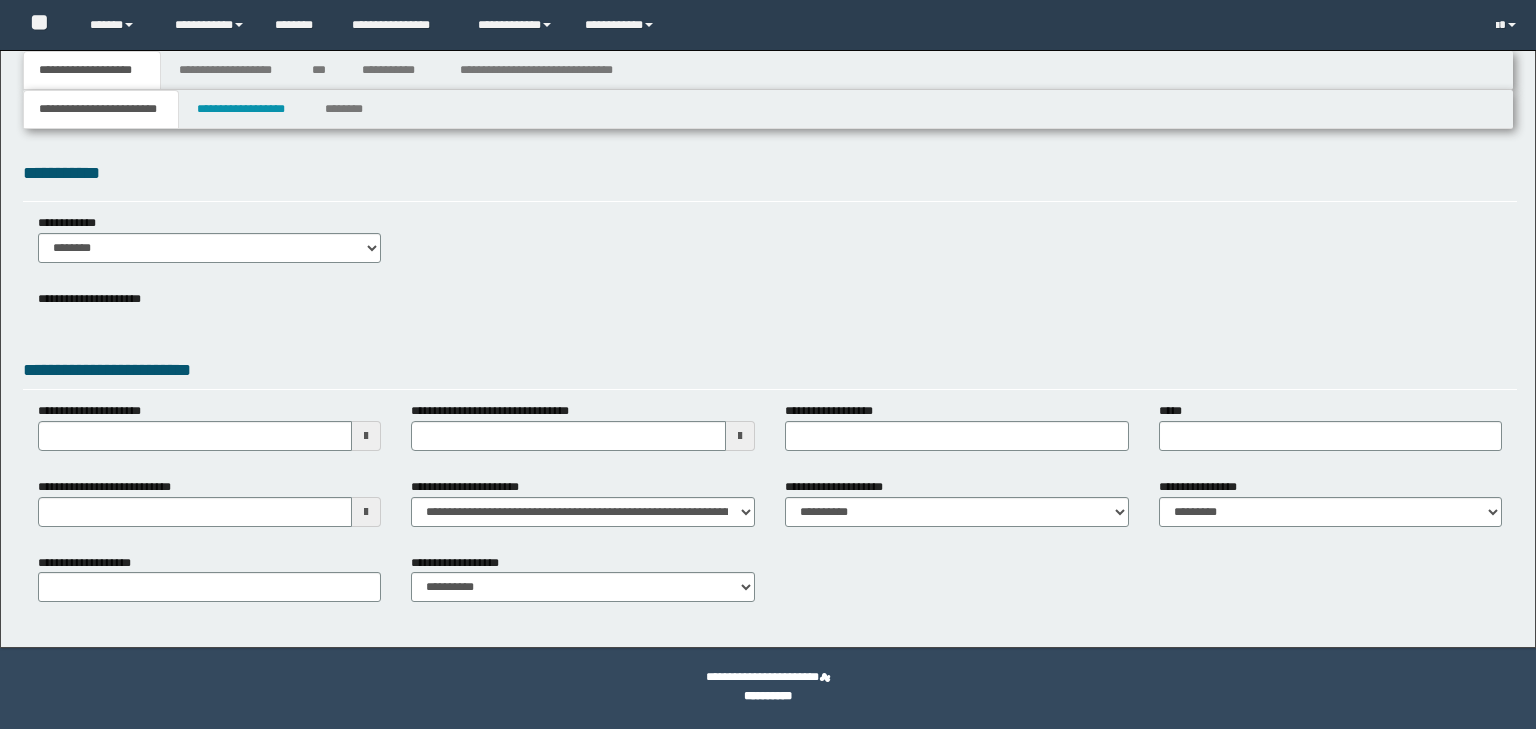 scroll, scrollTop: 0, scrollLeft: 0, axis: both 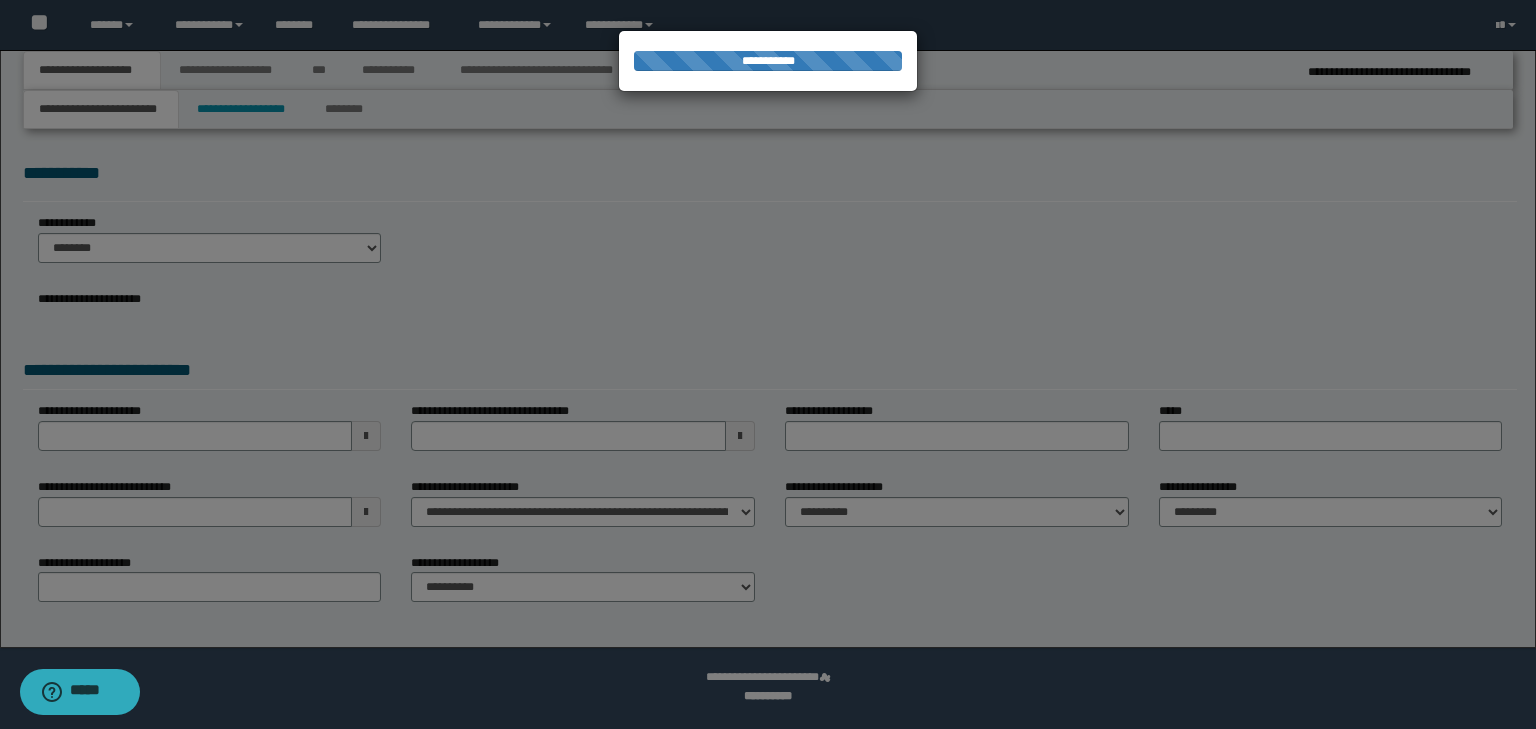 select on "*" 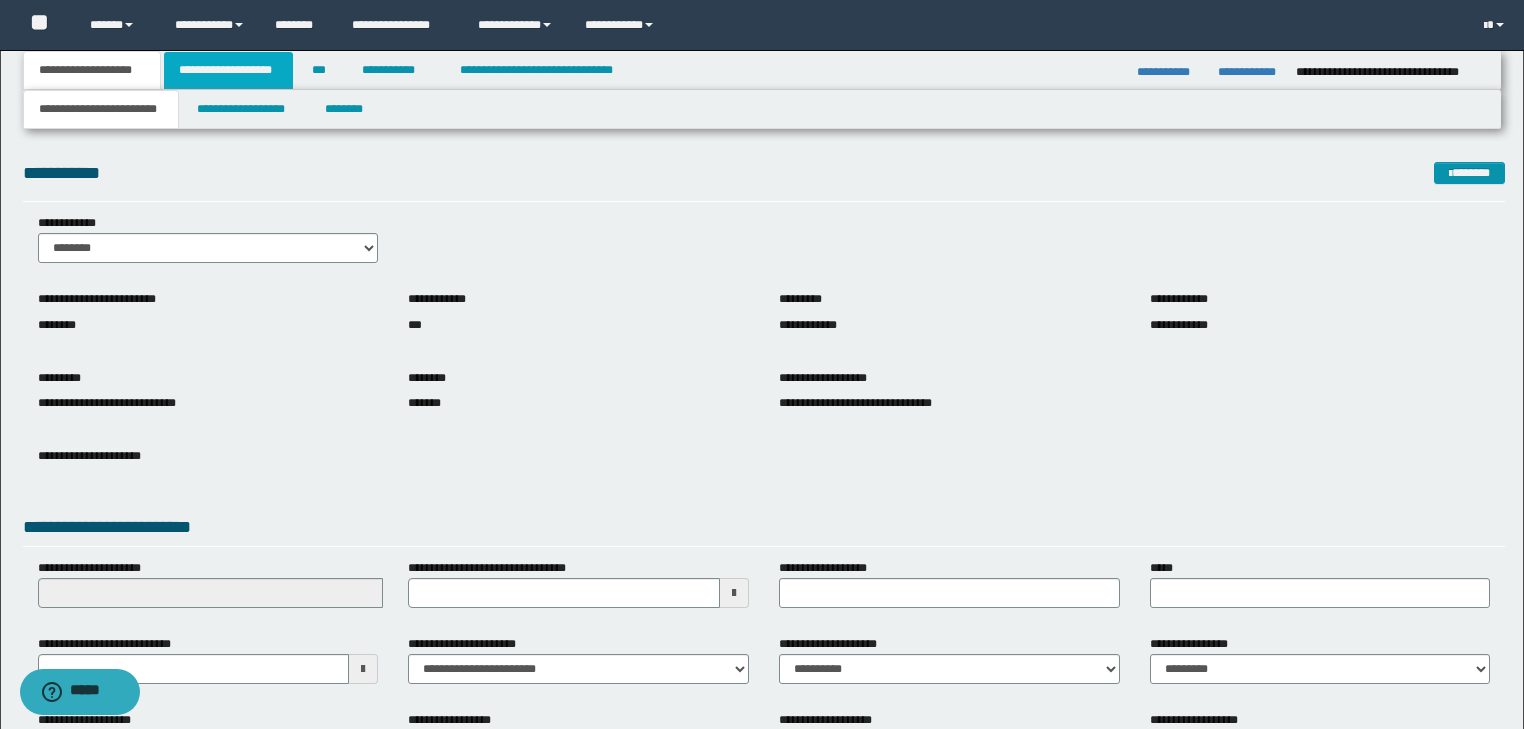 click on "**********" at bounding box center [228, 70] 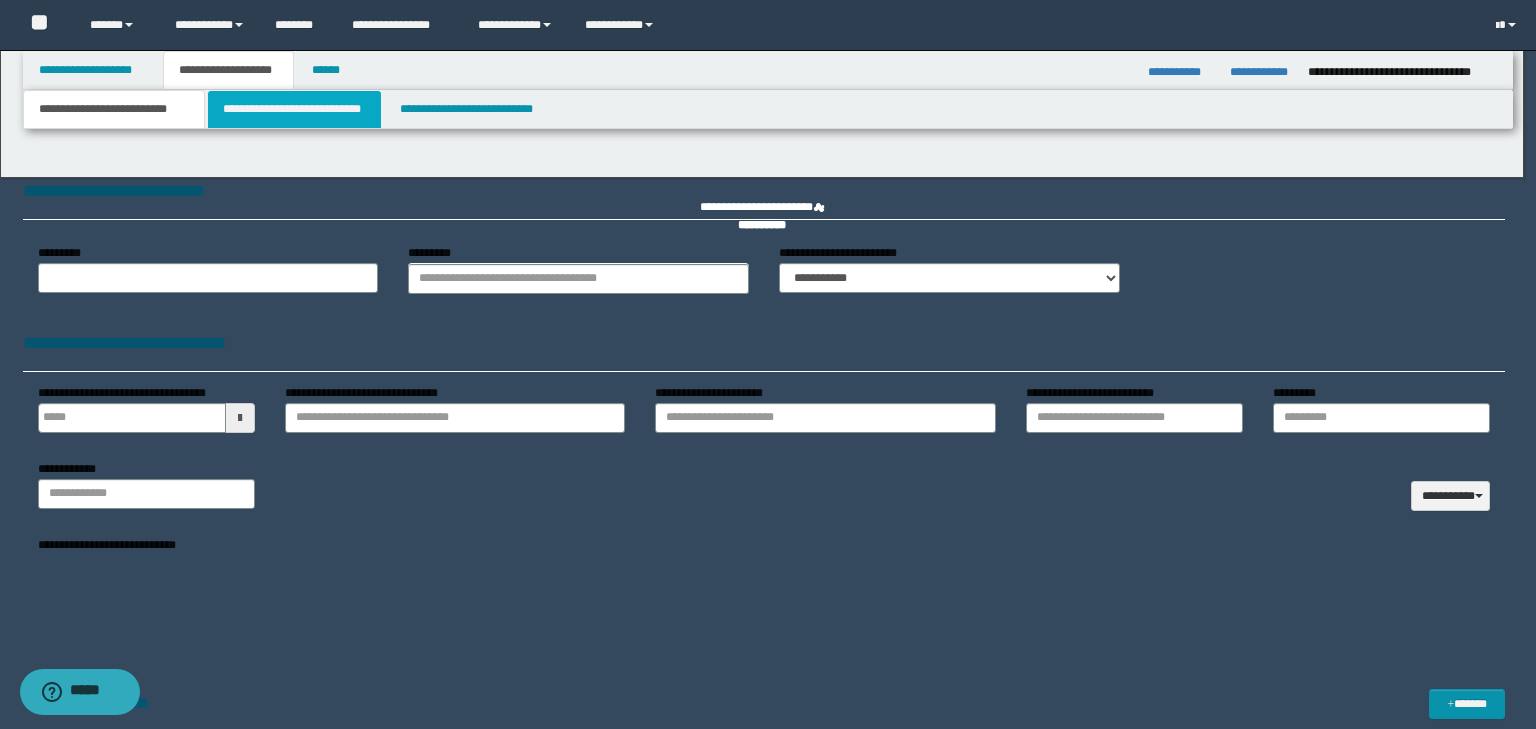 type 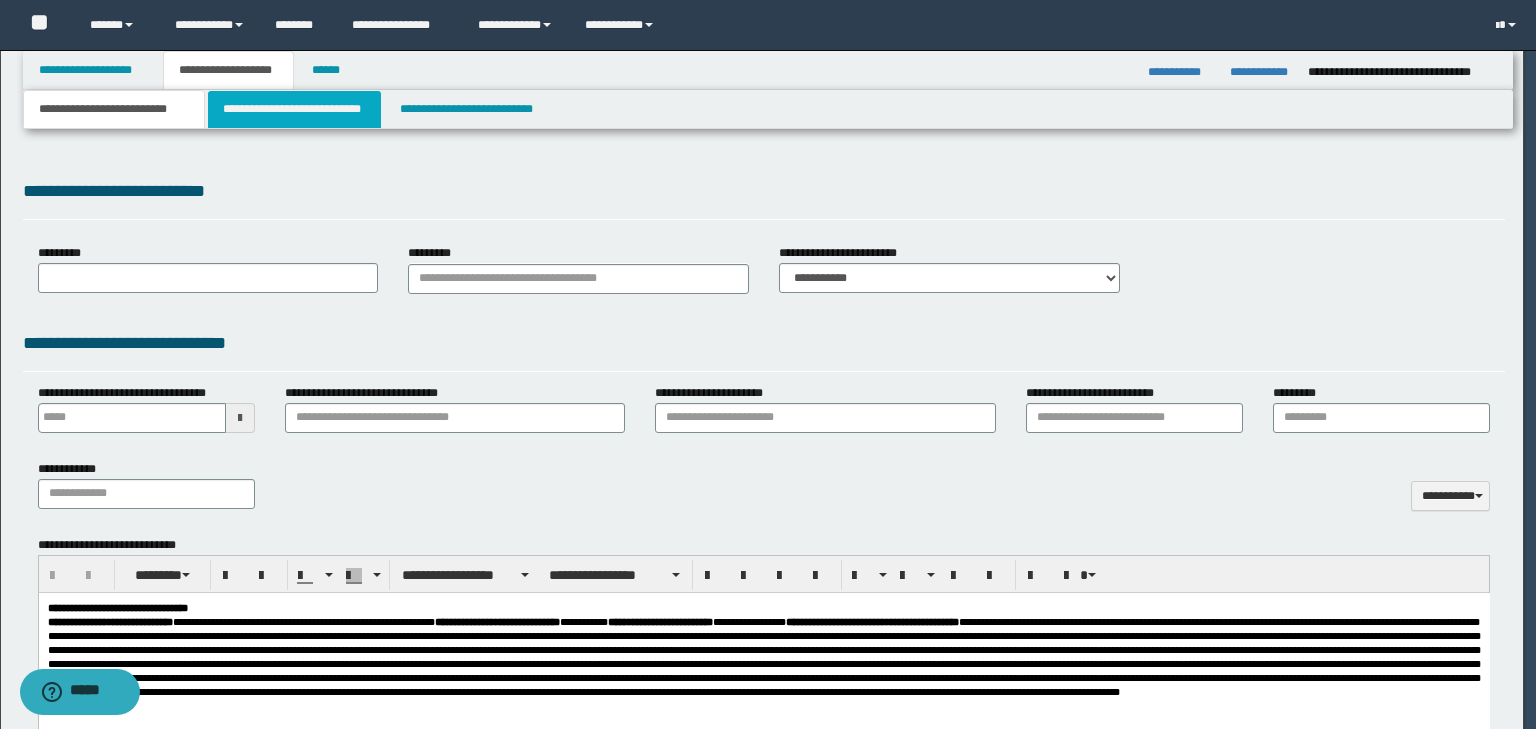 type on "**********" 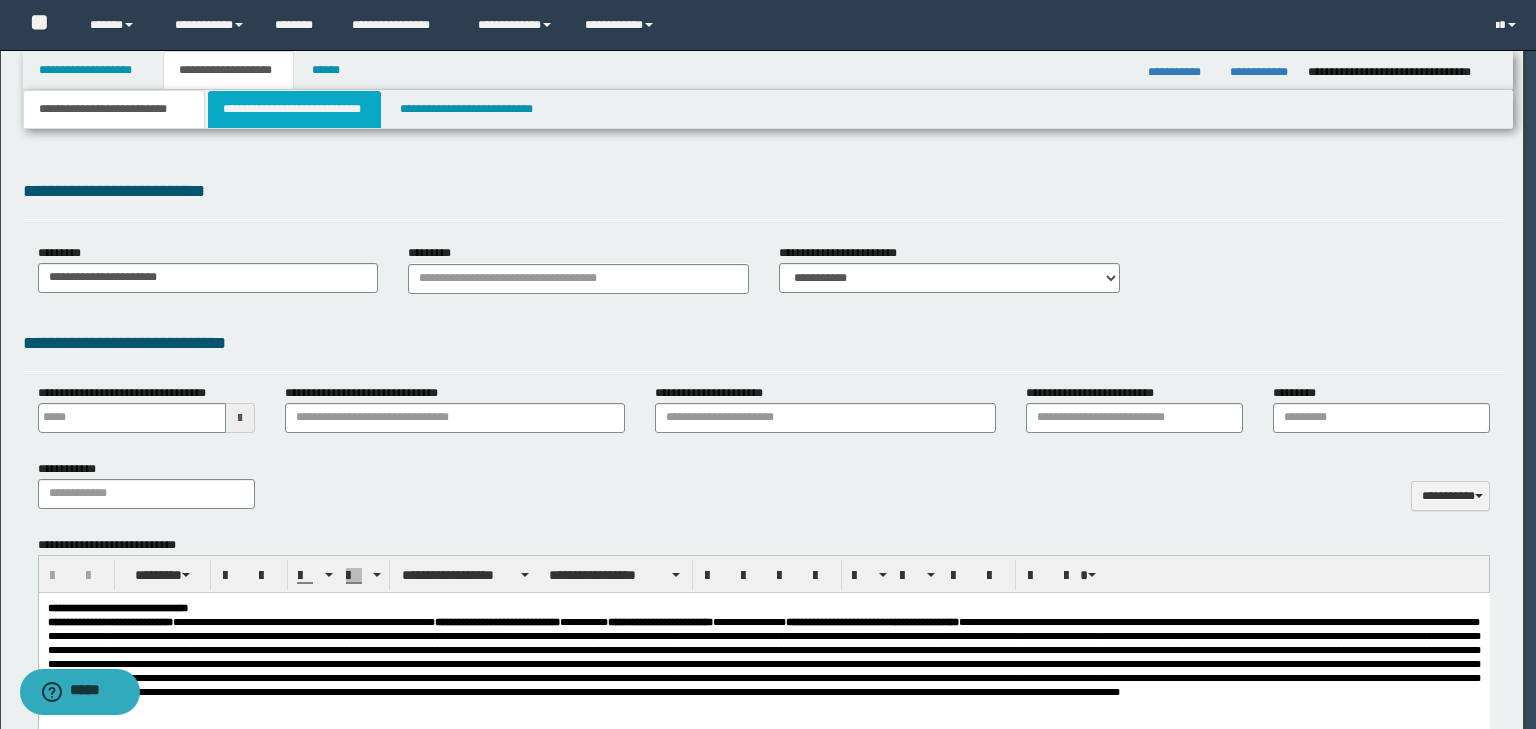 scroll, scrollTop: 0, scrollLeft: 0, axis: both 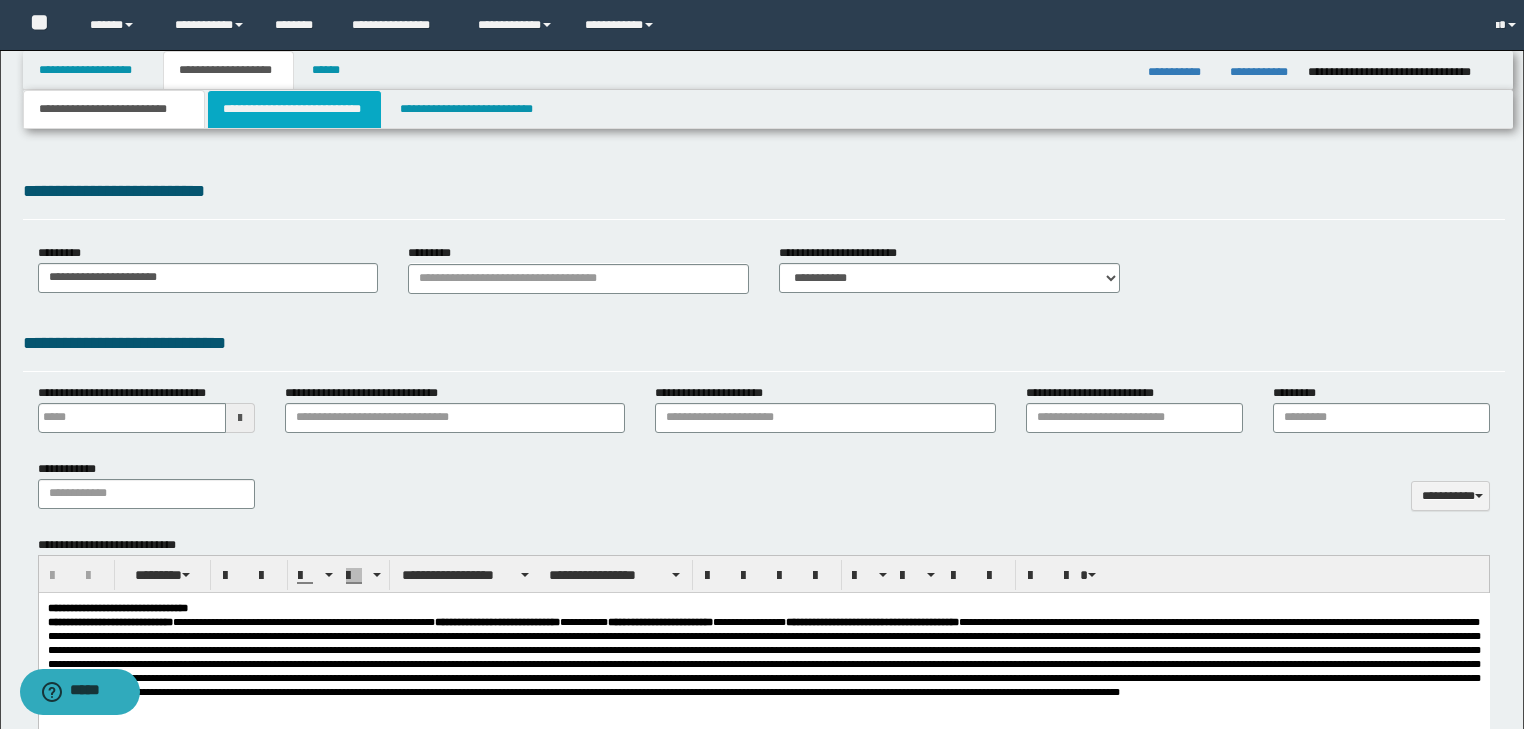 click on "**********" at bounding box center [294, 109] 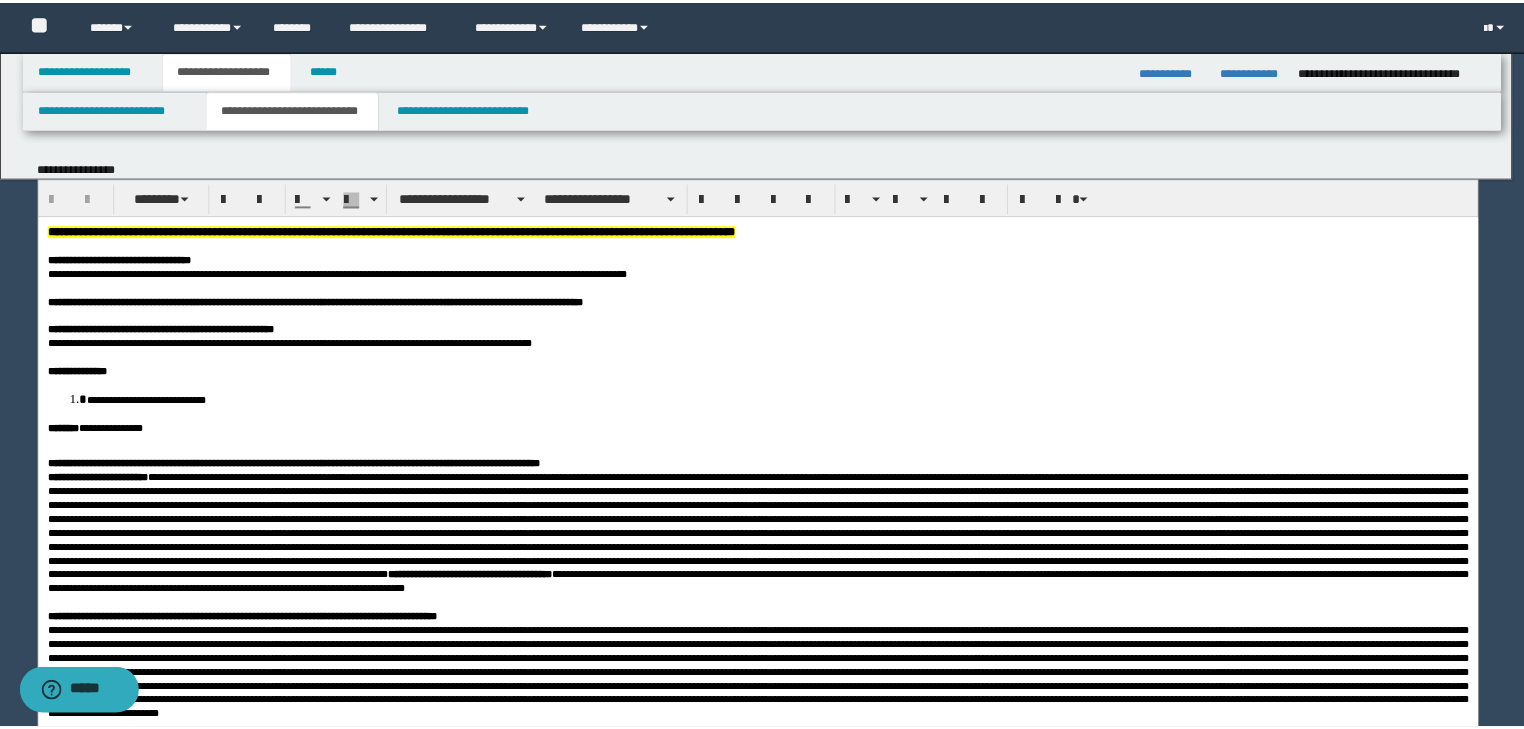 scroll, scrollTop: 0, scrollLeft: 0, axis: both 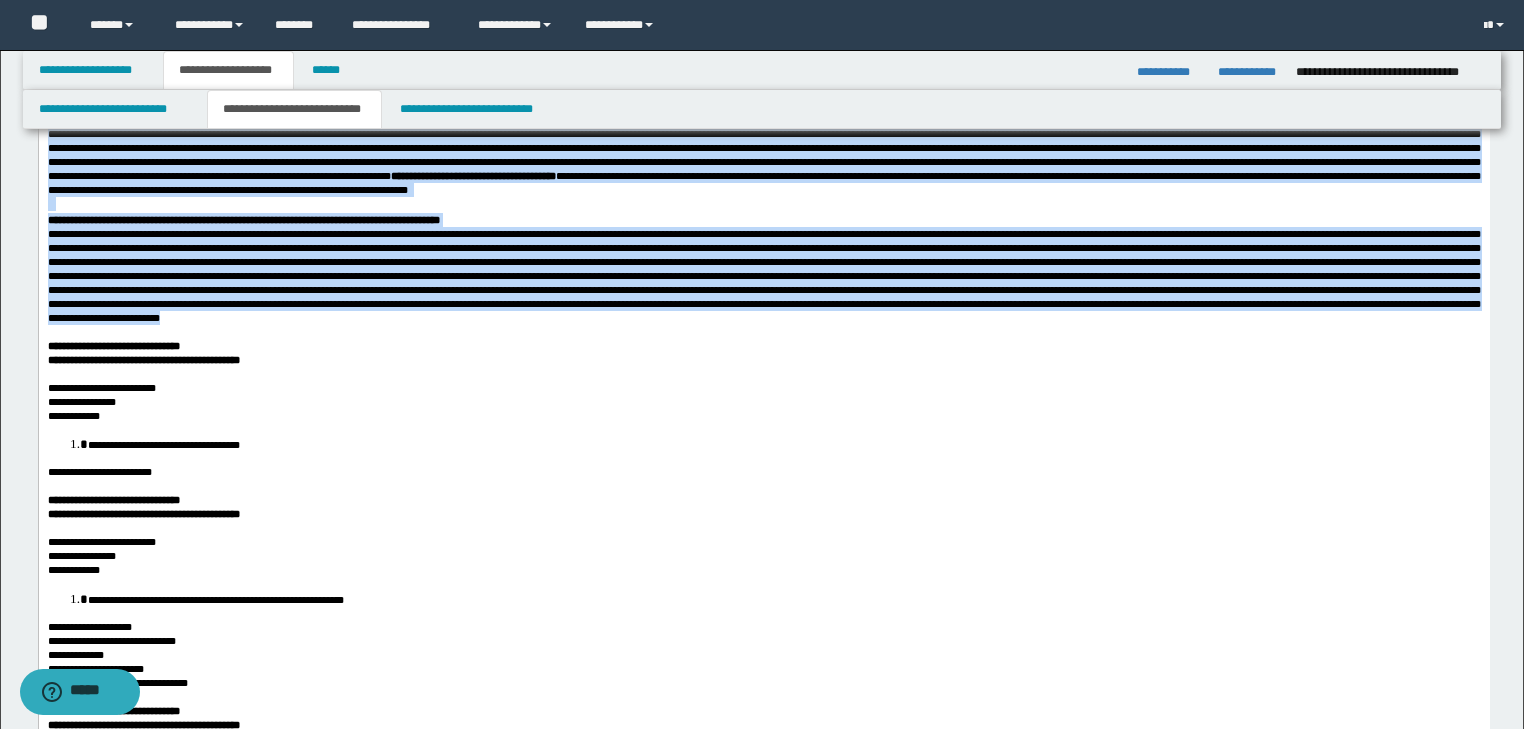 drag, startPoint x: 47, startPoint y: -136, endPoint x: 600, endPoint y: 408, distance: 775.7222 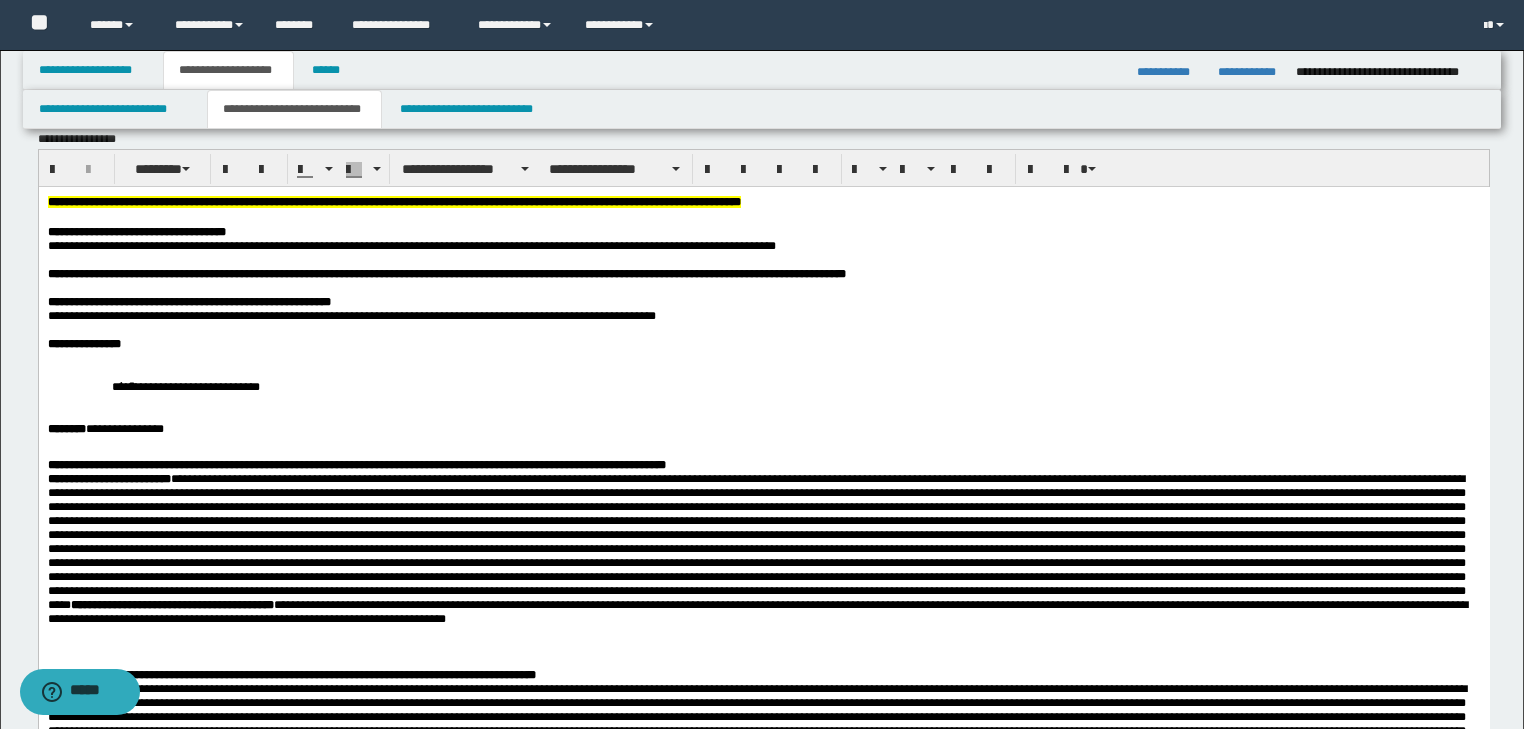 scroll, scrollTop: 0, scrollLeft: 0, axis: both 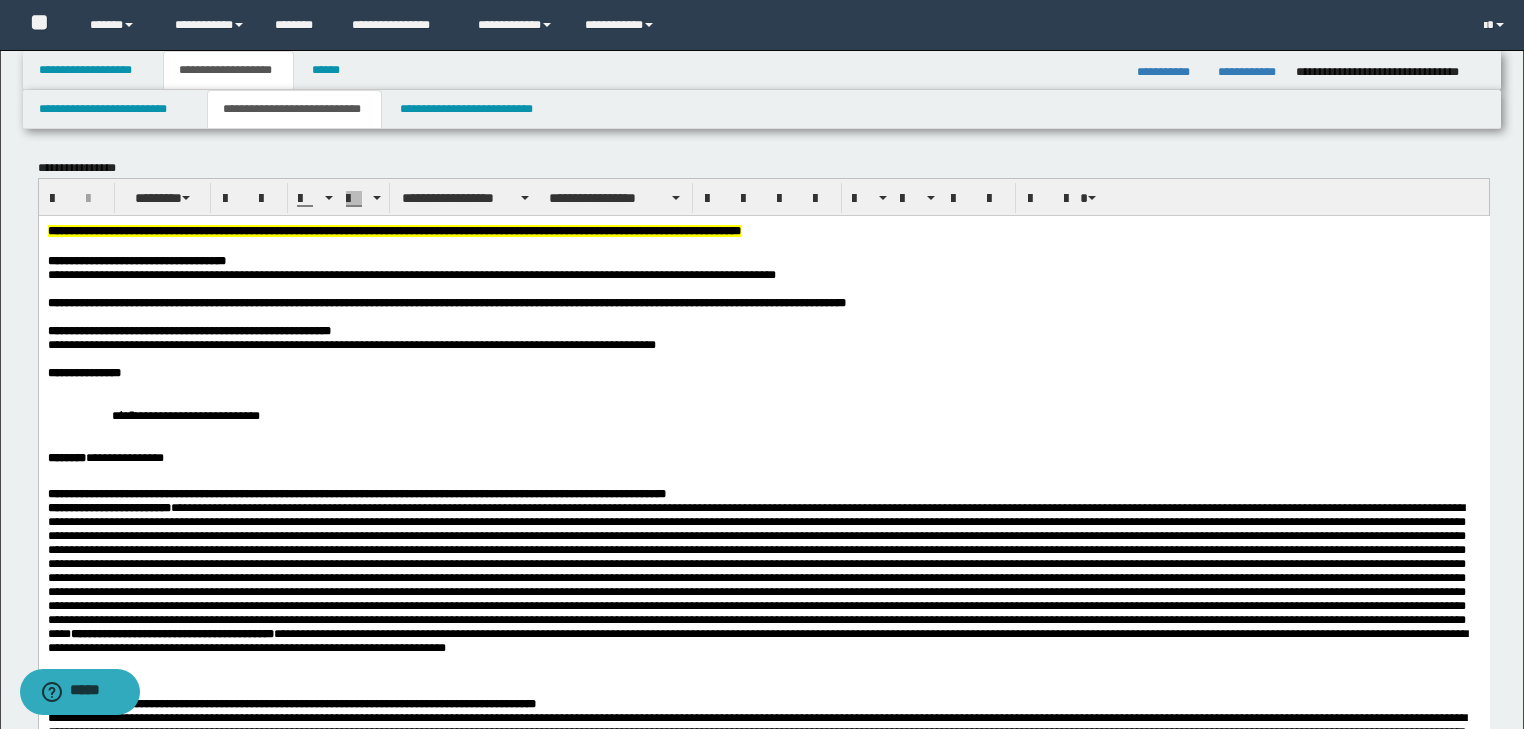 click on "**********" at bounding box center [763, 414] 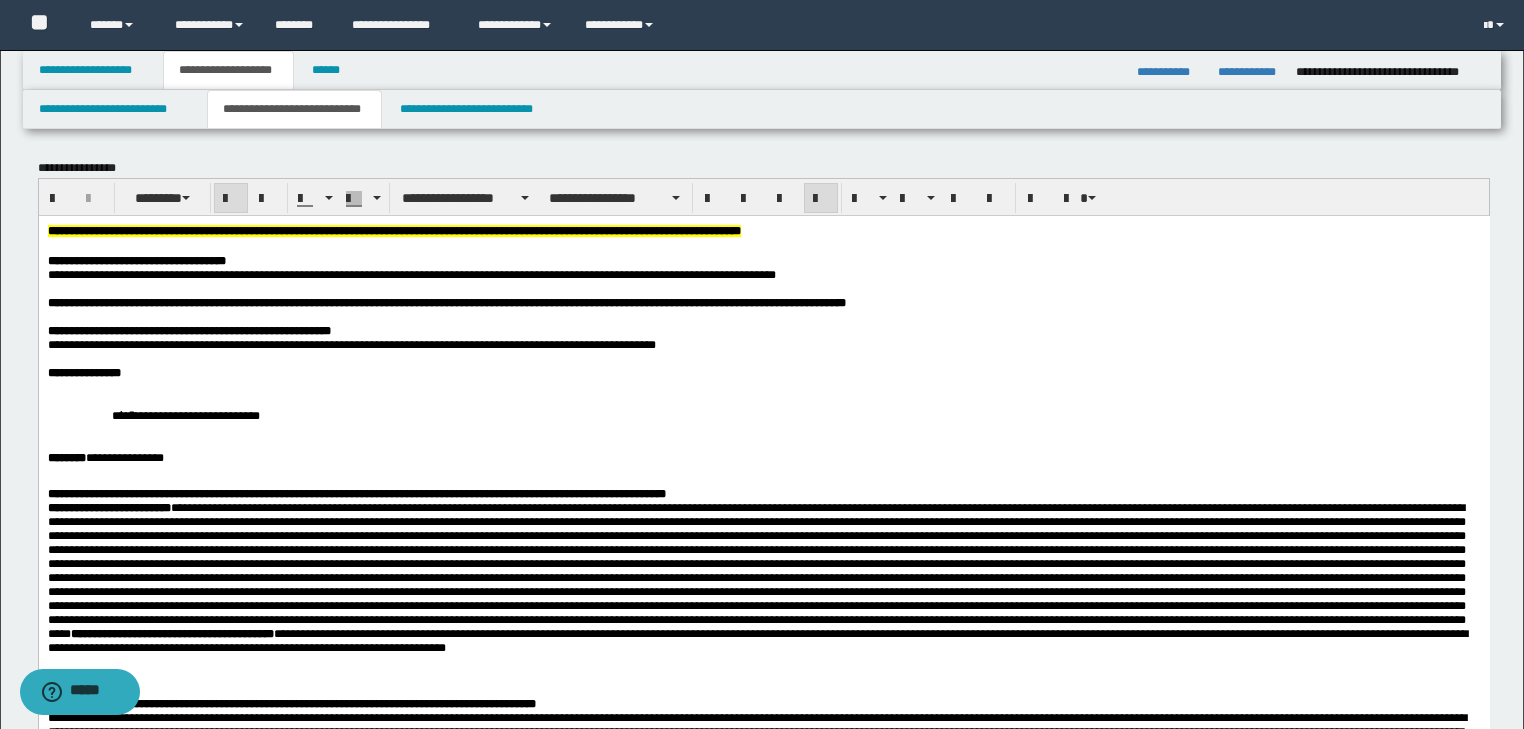 click on "**********" at bounding box center (763, 372) 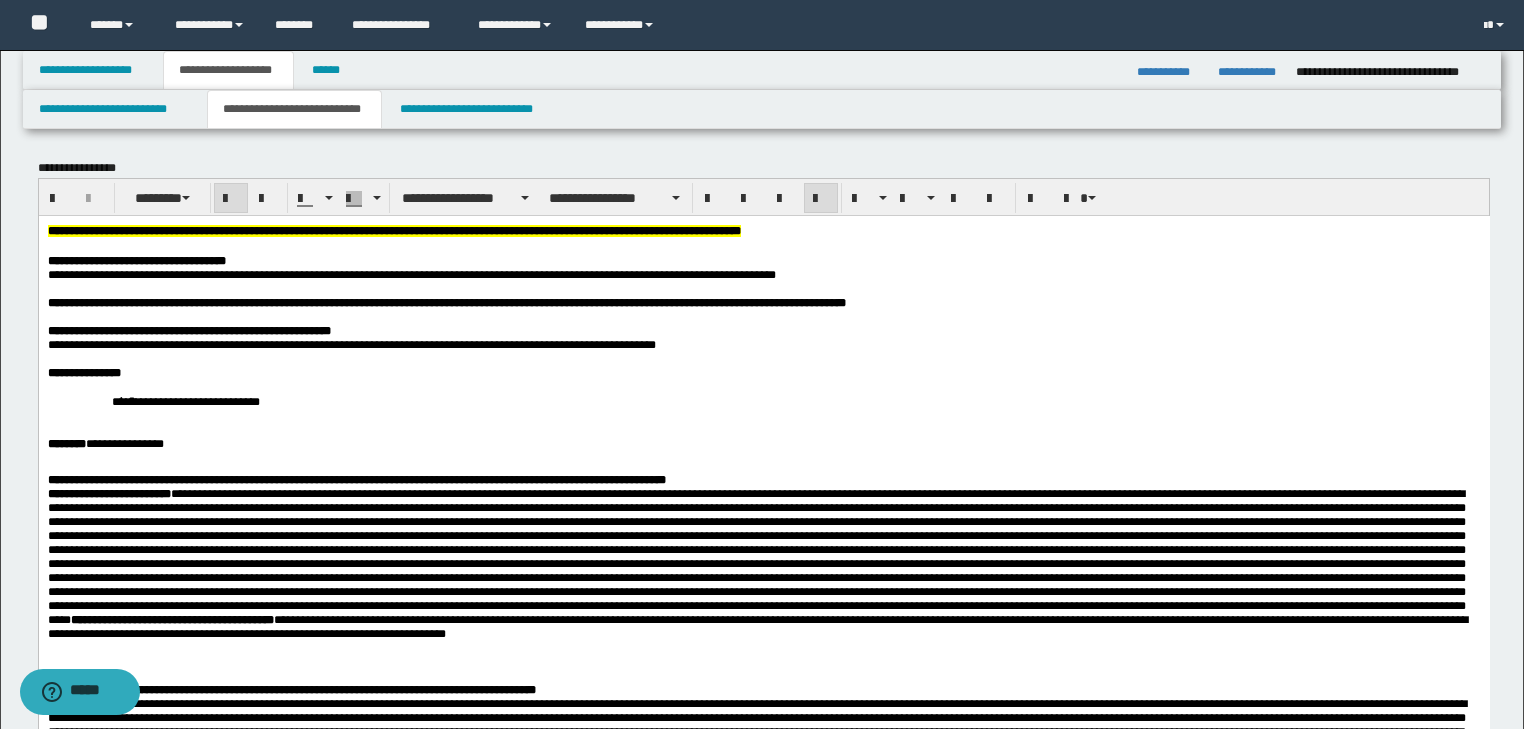 click on "**********" at bounding box center (807, 400) 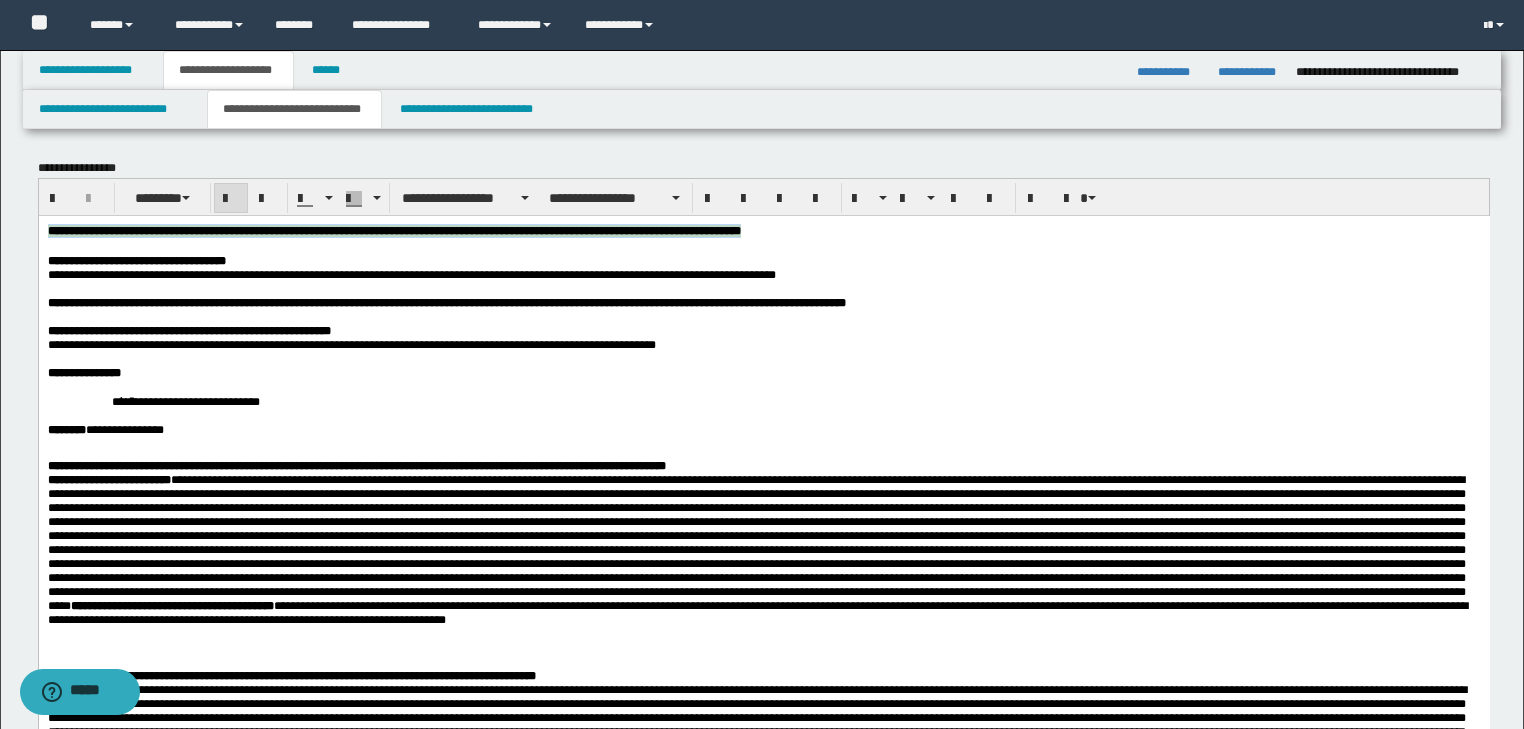 drag, startPoint x: 46, startPoint y: 231, endPoint x: 1007, endPoint y: 230, distance: 961.00055 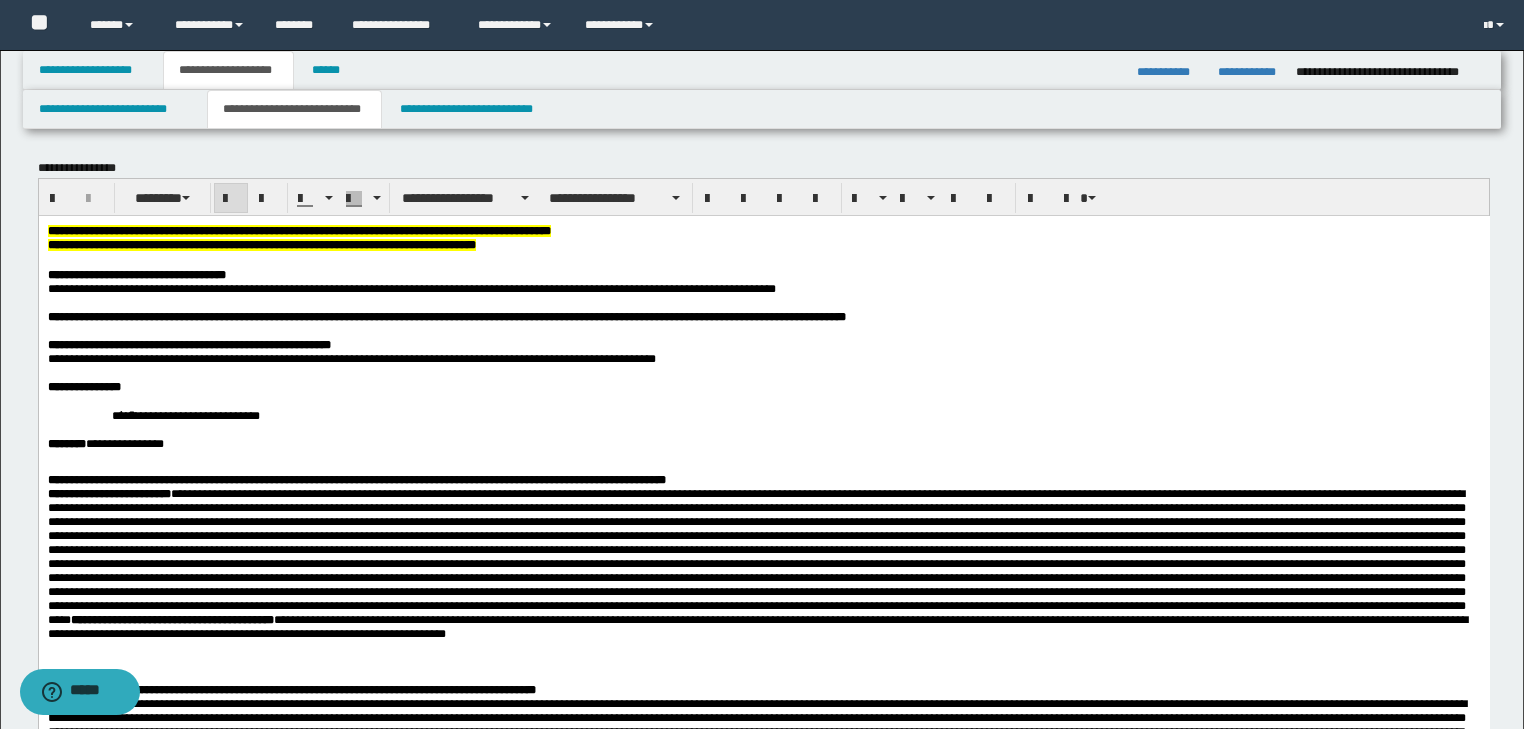 scroll, scrollTop: 240, scrollLeft: 0, axis: vertical 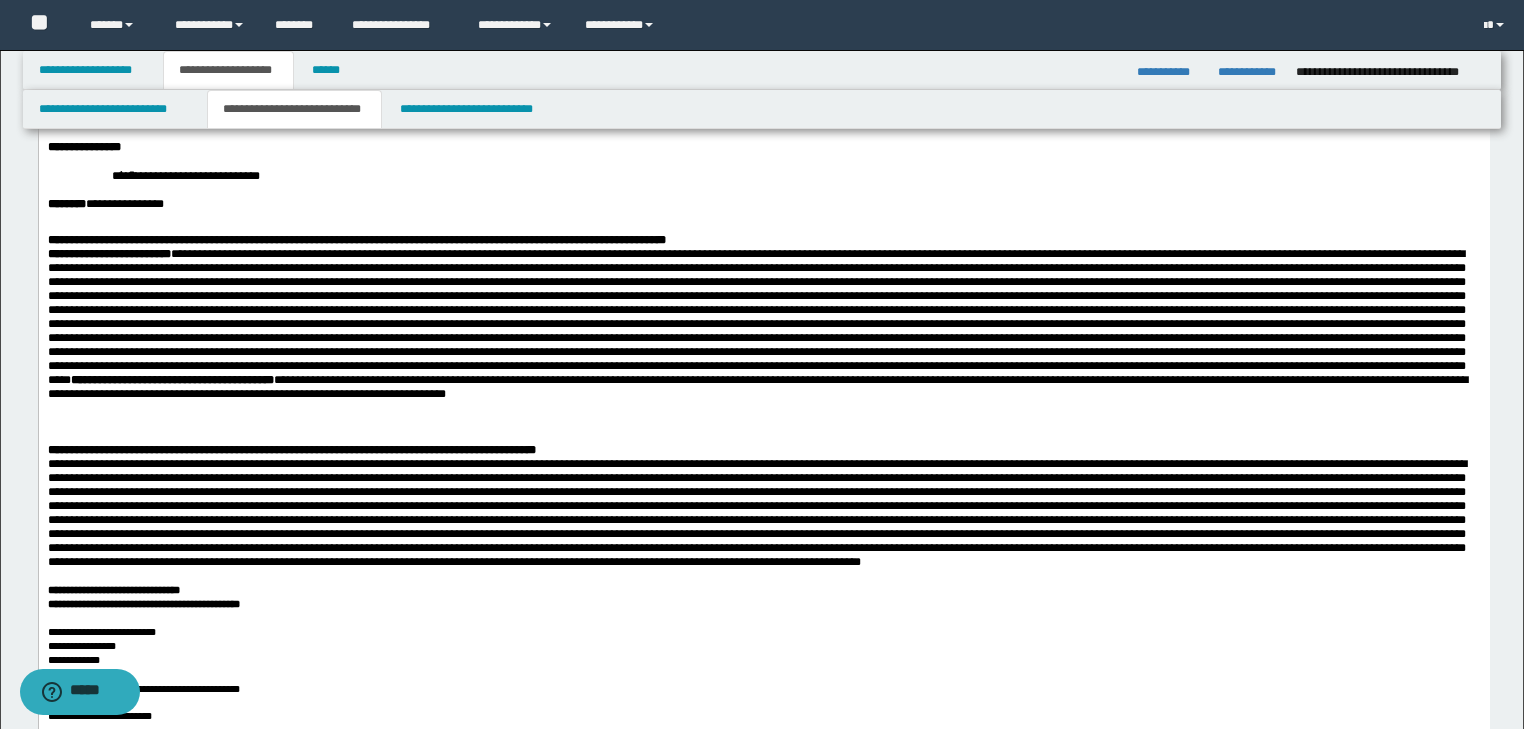 click on "**********" at bounding box center (763, 147) 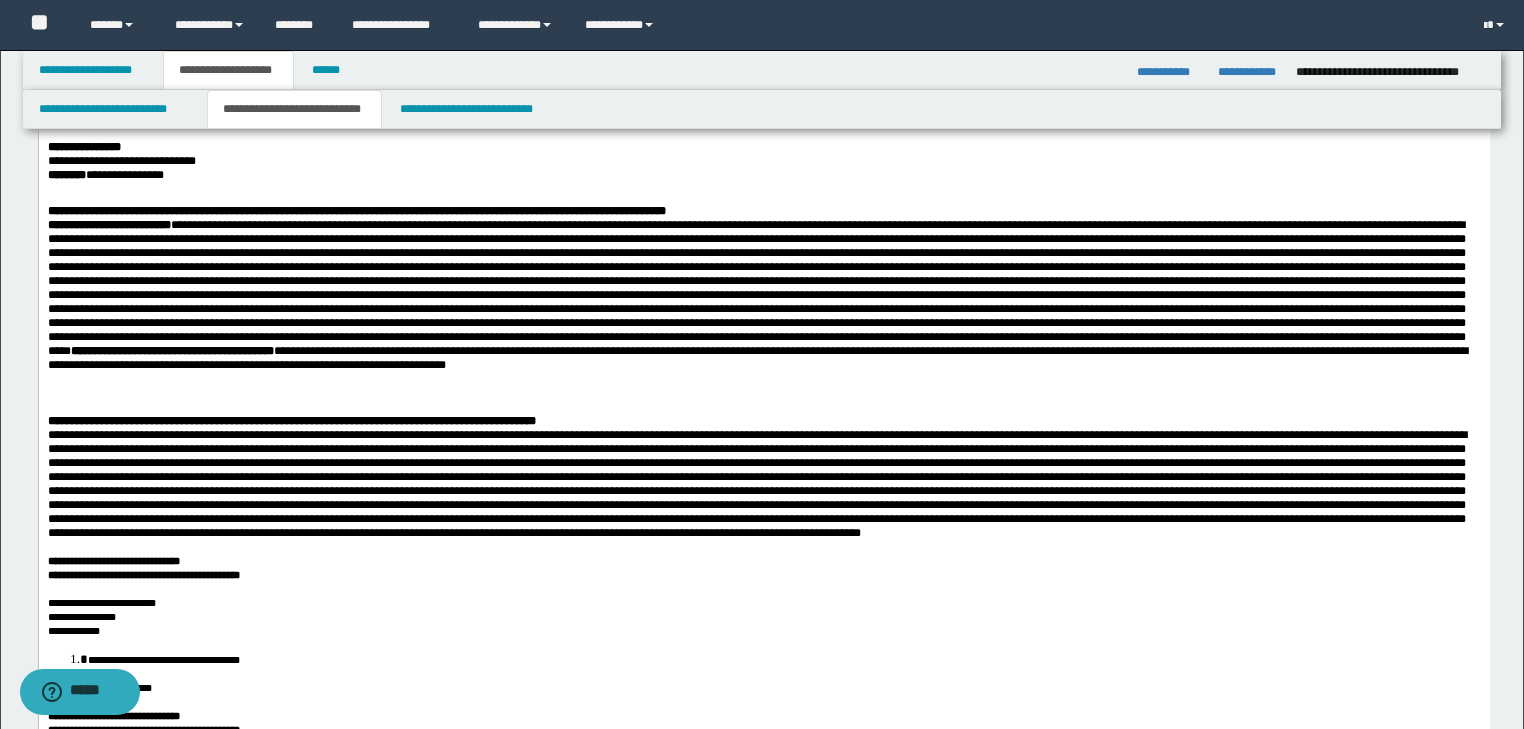 click on "**********" at bounding box center (121, 161) 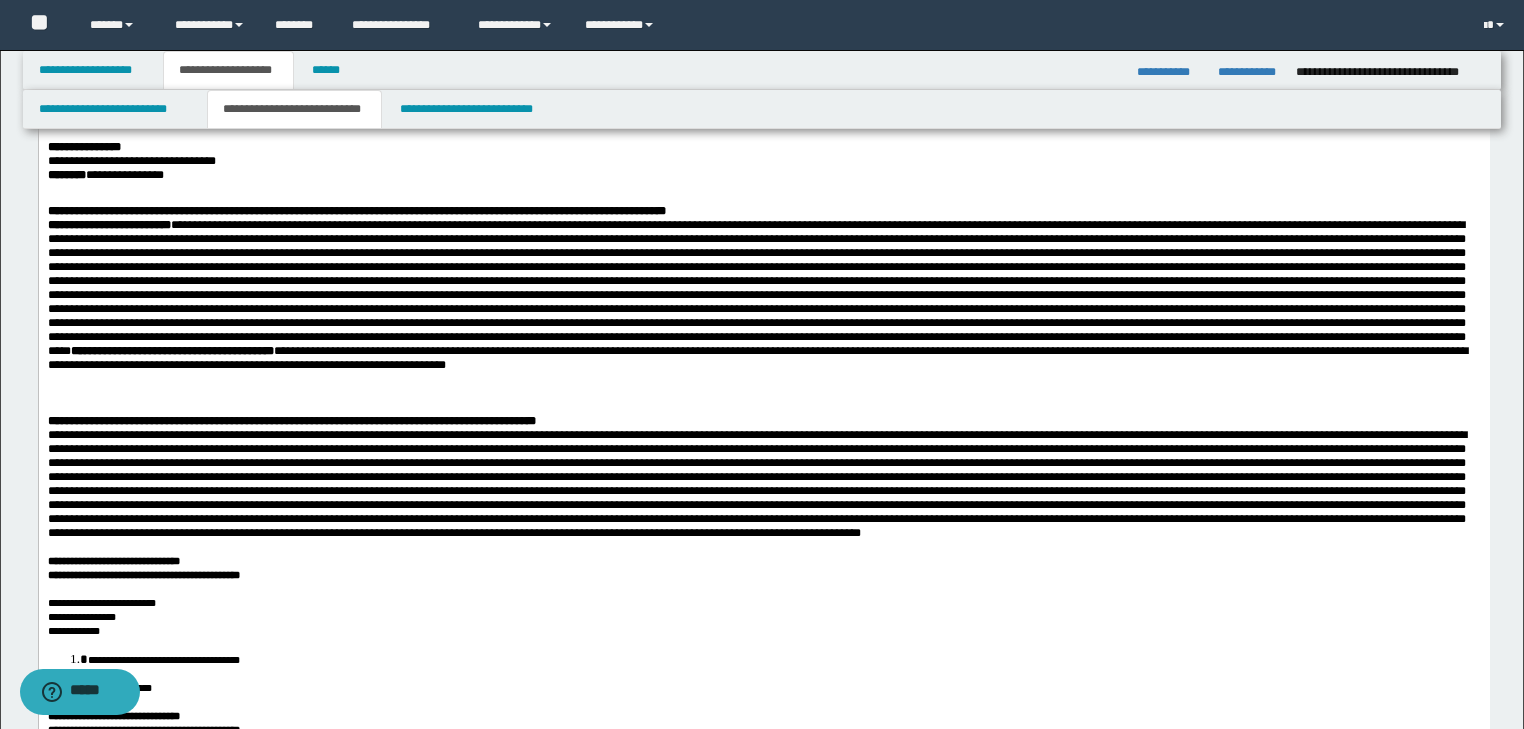 click on "**********" at bounding box center (763, 147) 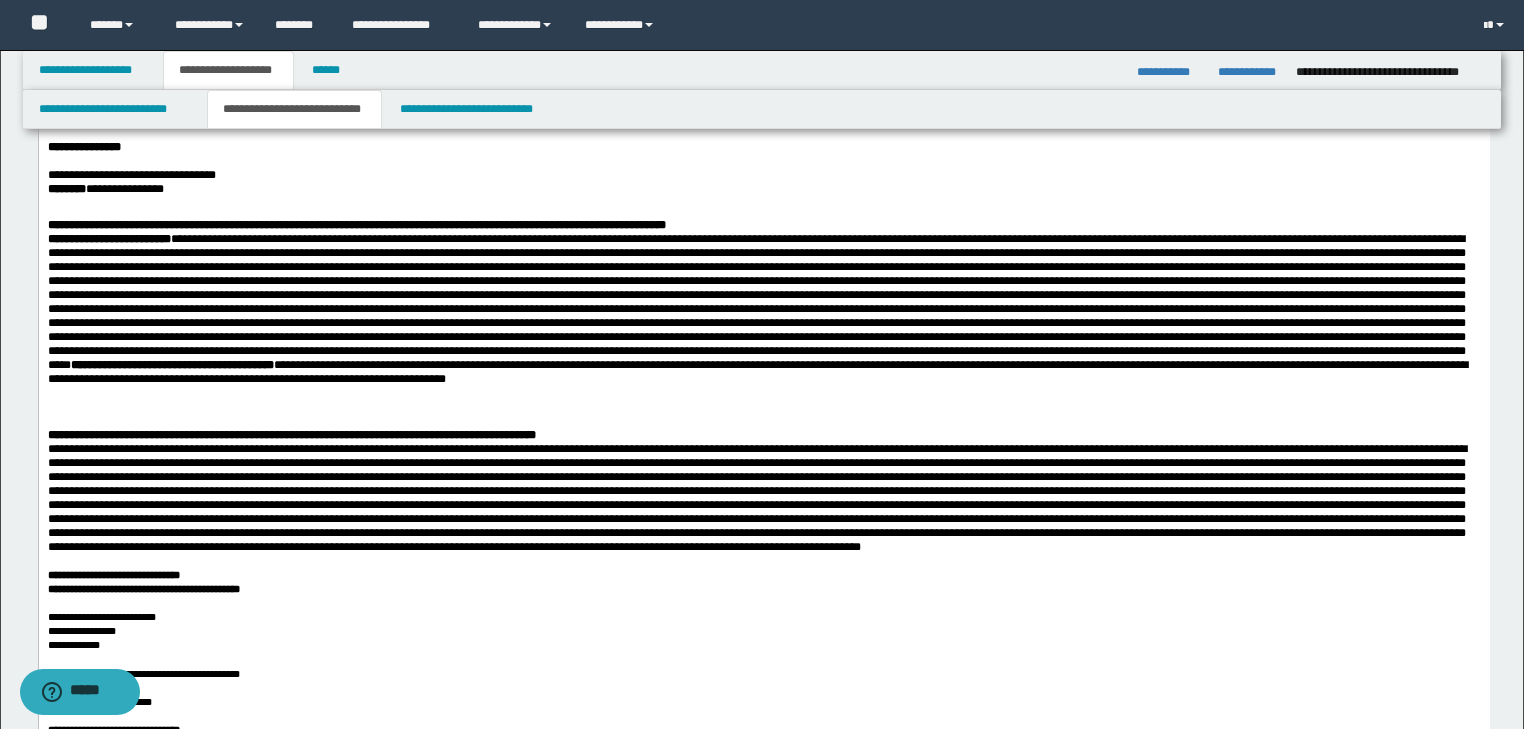 click on "**********" at bounding box center [763, 175] 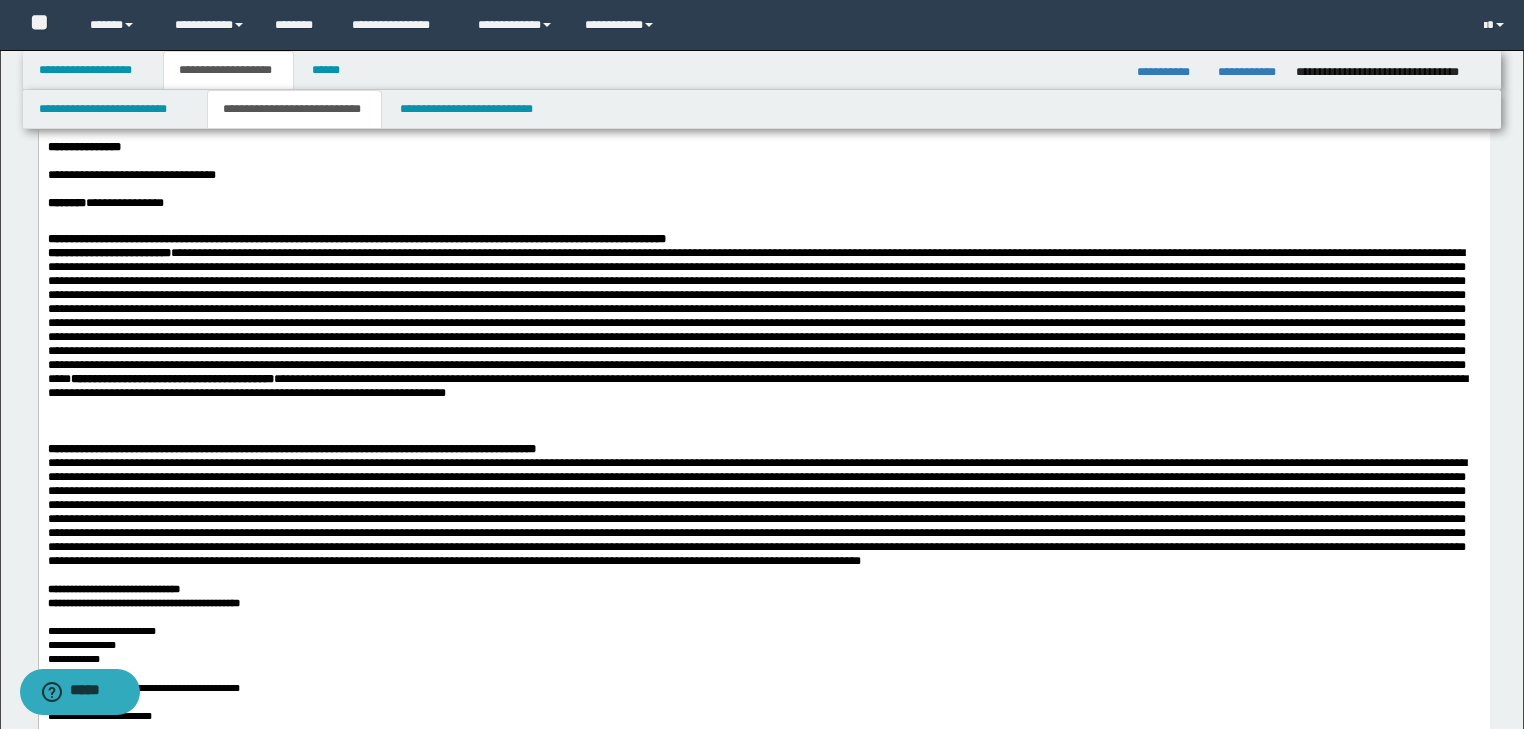 click on "**********" at bounding box center (763, 323) 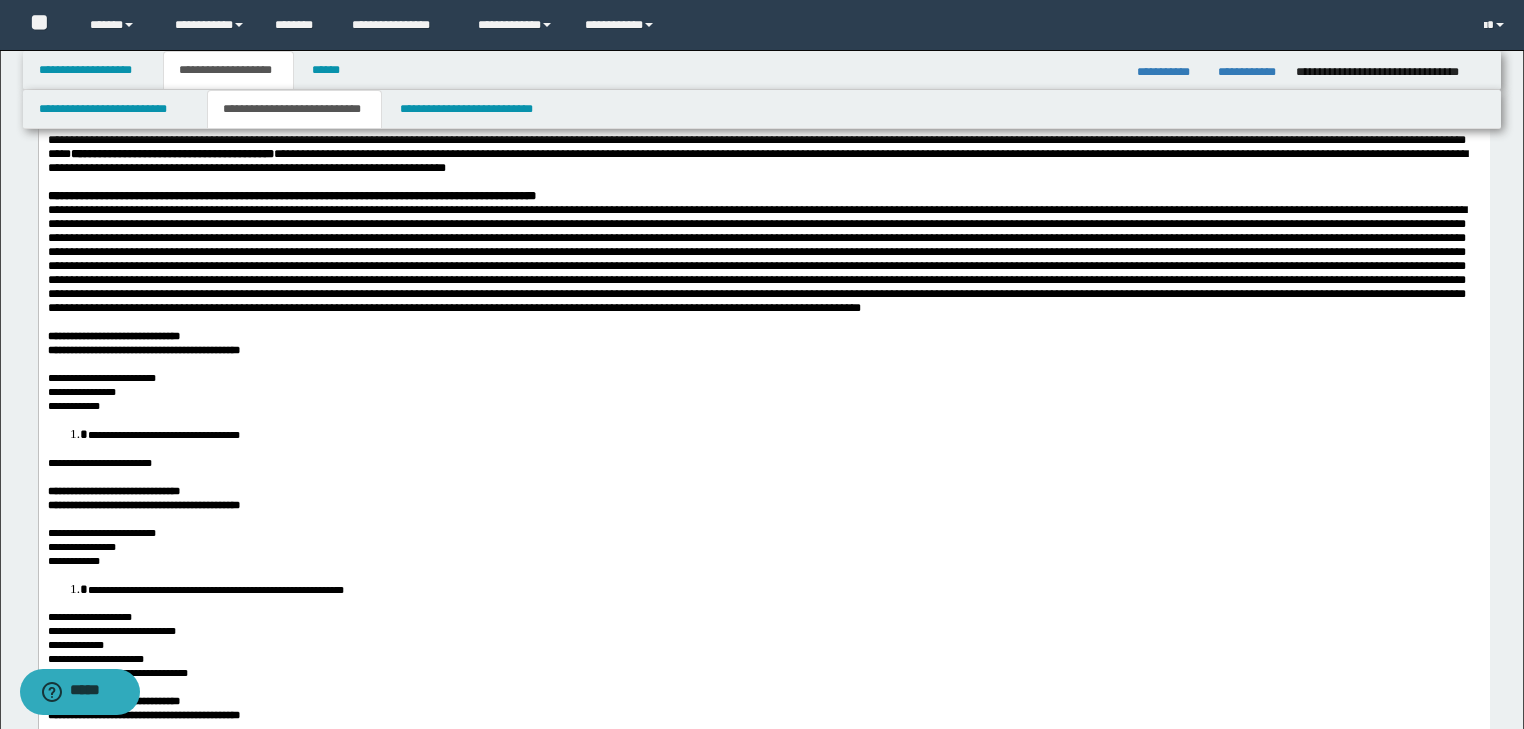 scroll, scrollTop: 320, scrollLeft: 0, axis: vertical 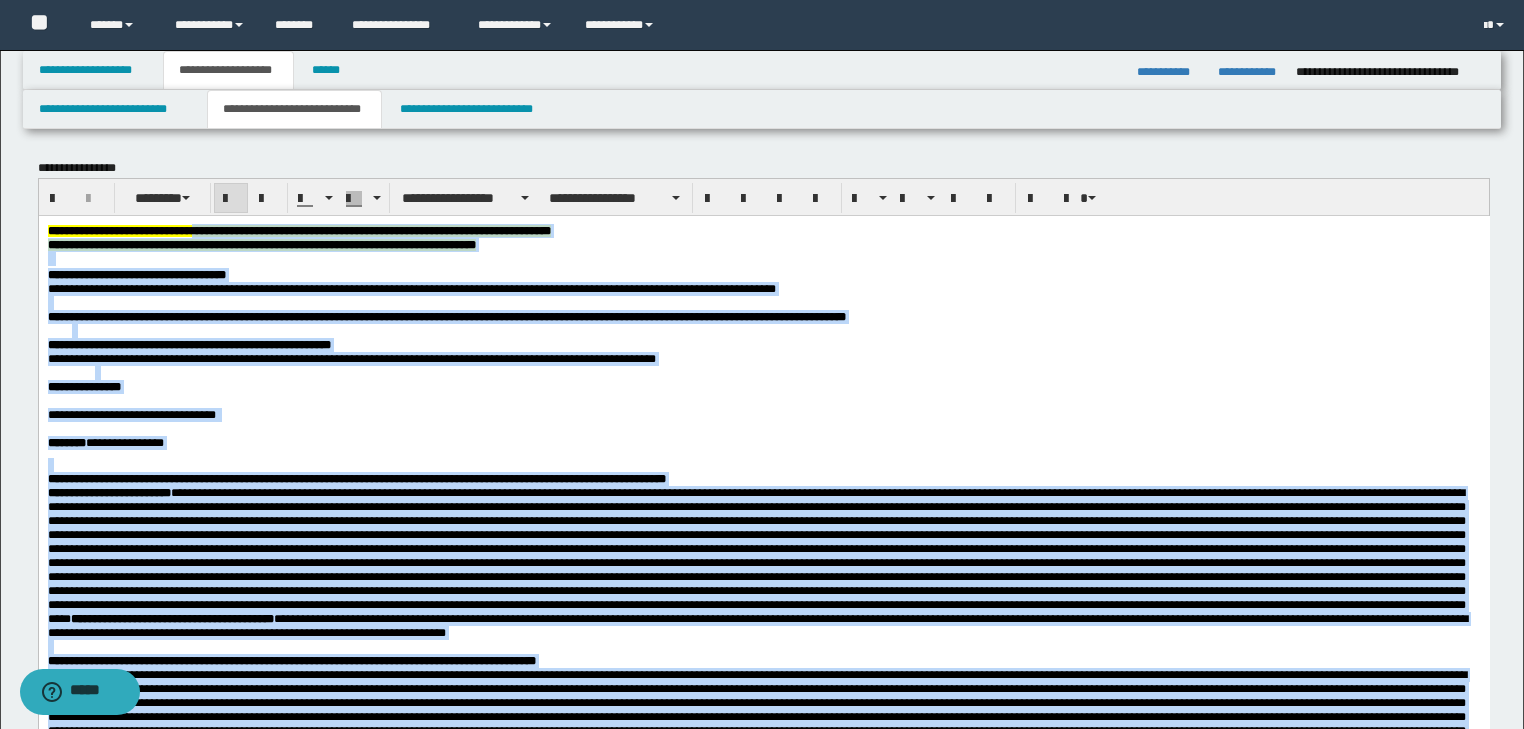 drag, startPoint x: 591, startPoint y: 851, endPoint x: 262, endPoint y: -9, distance: 920.78284 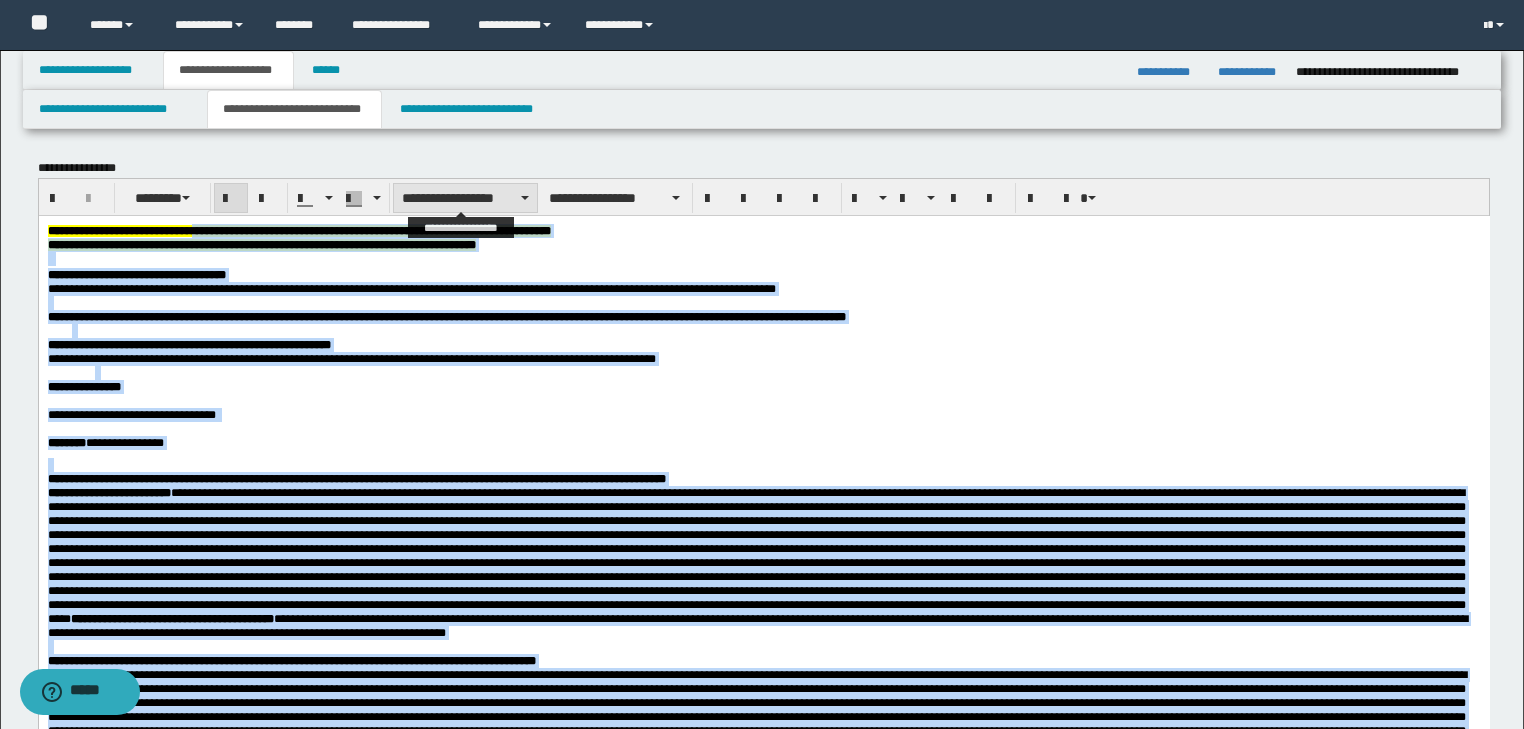 click on "**********" at bounding box center [465, 198] 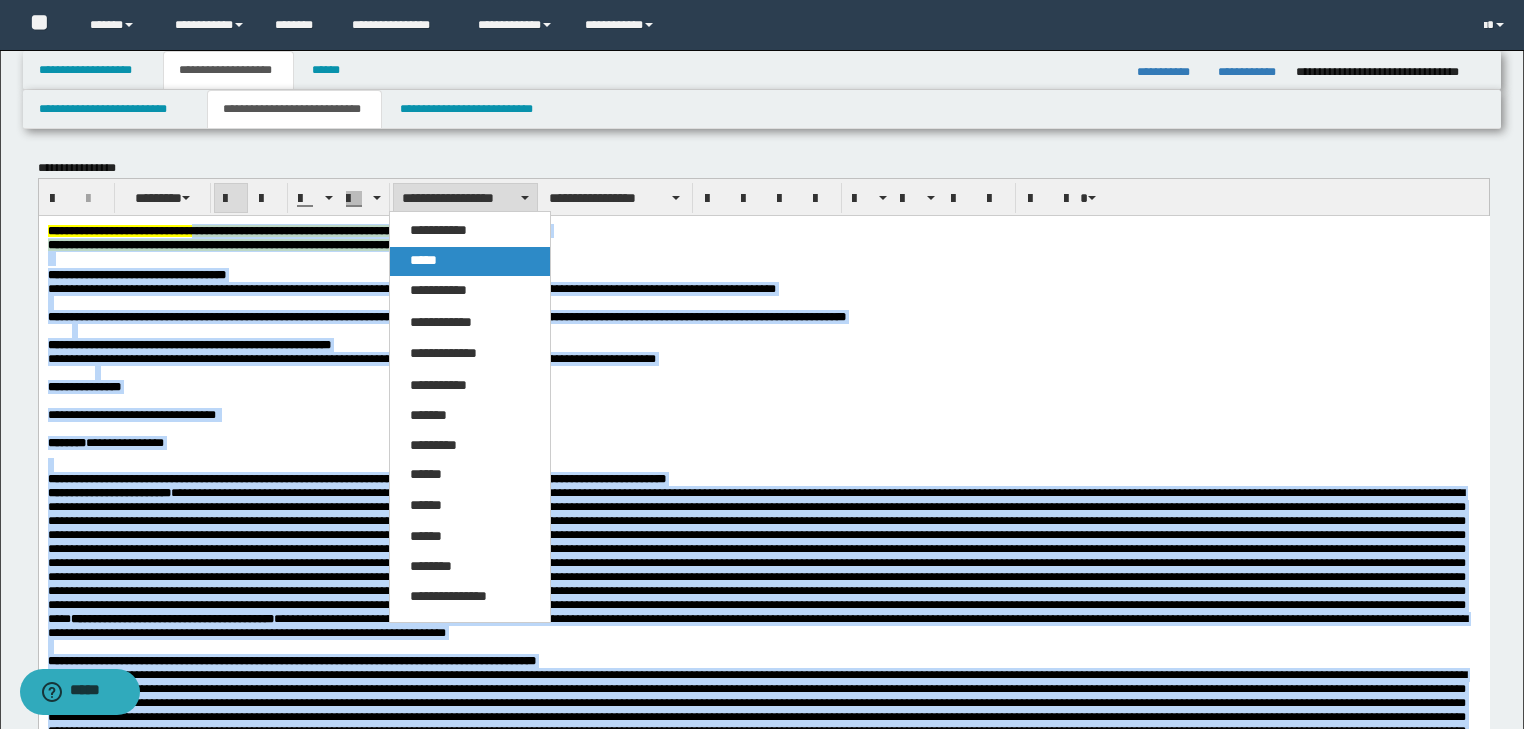 click on "*****" at bounding box center [423, 260] 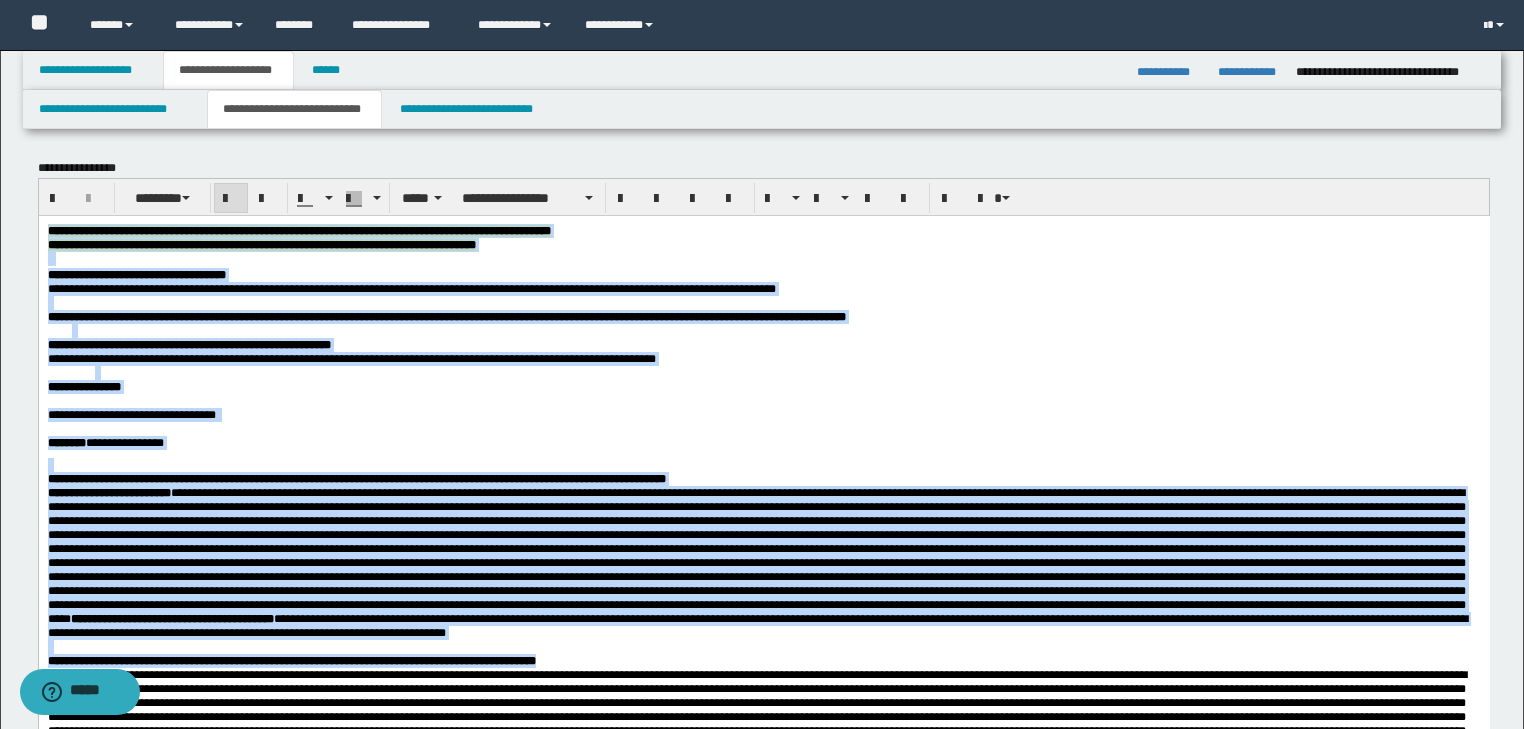 click on "**********" at bounding box center (763, 274) 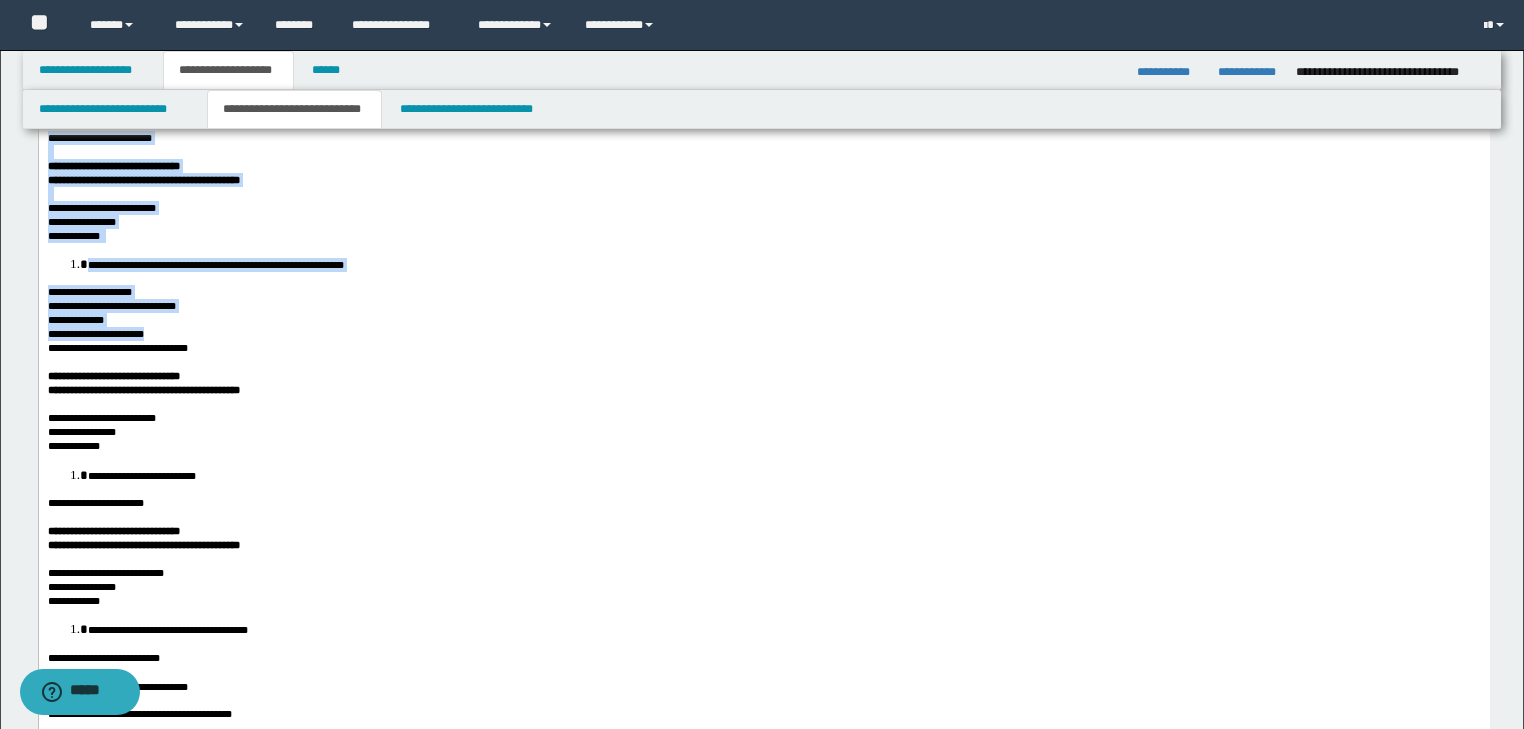 drag, startPoint x: 47, startPoint y: -515, endPoint x: 753, endPoint y: 462, distance: 1205.39 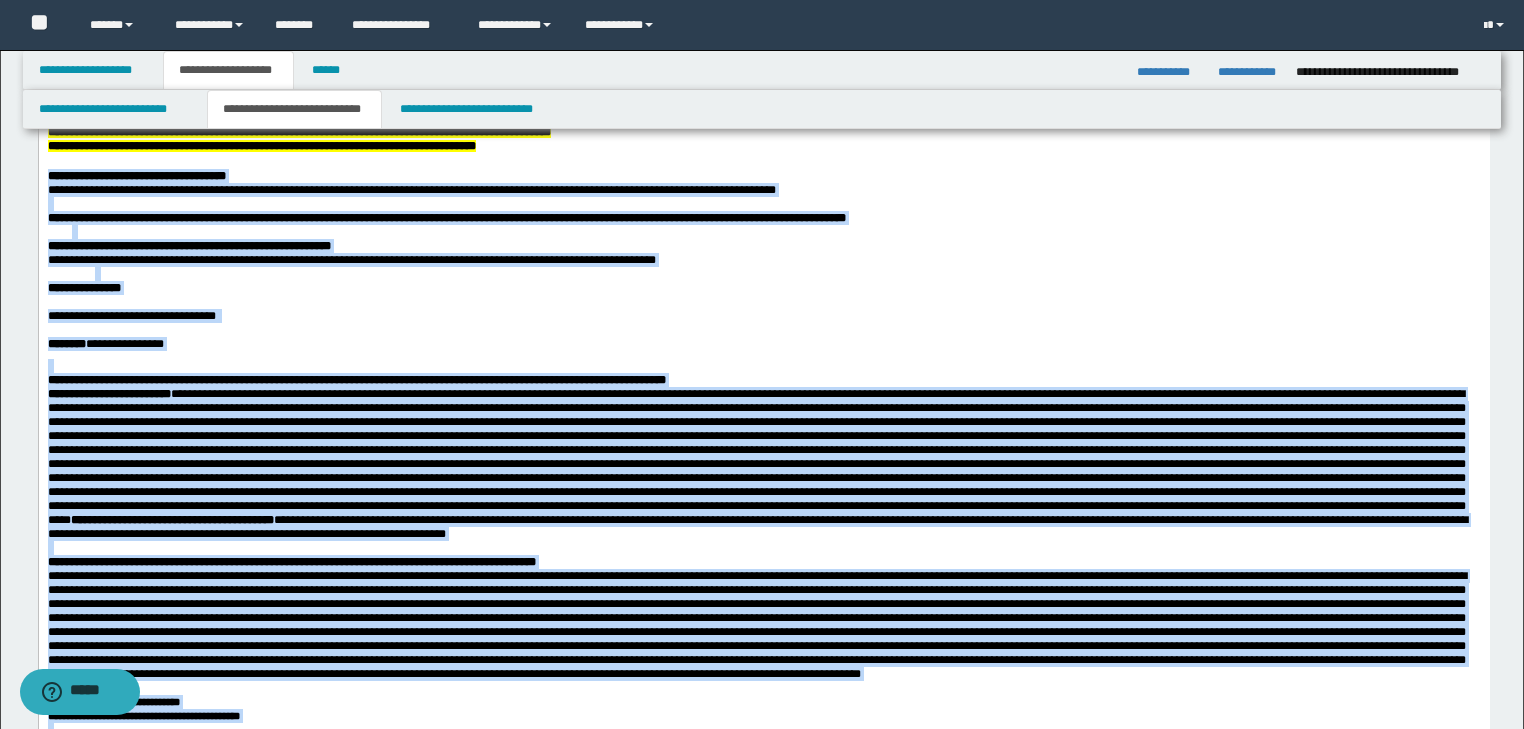 scroll, scrollTop: 0, scrollLeft: 0, axis: both 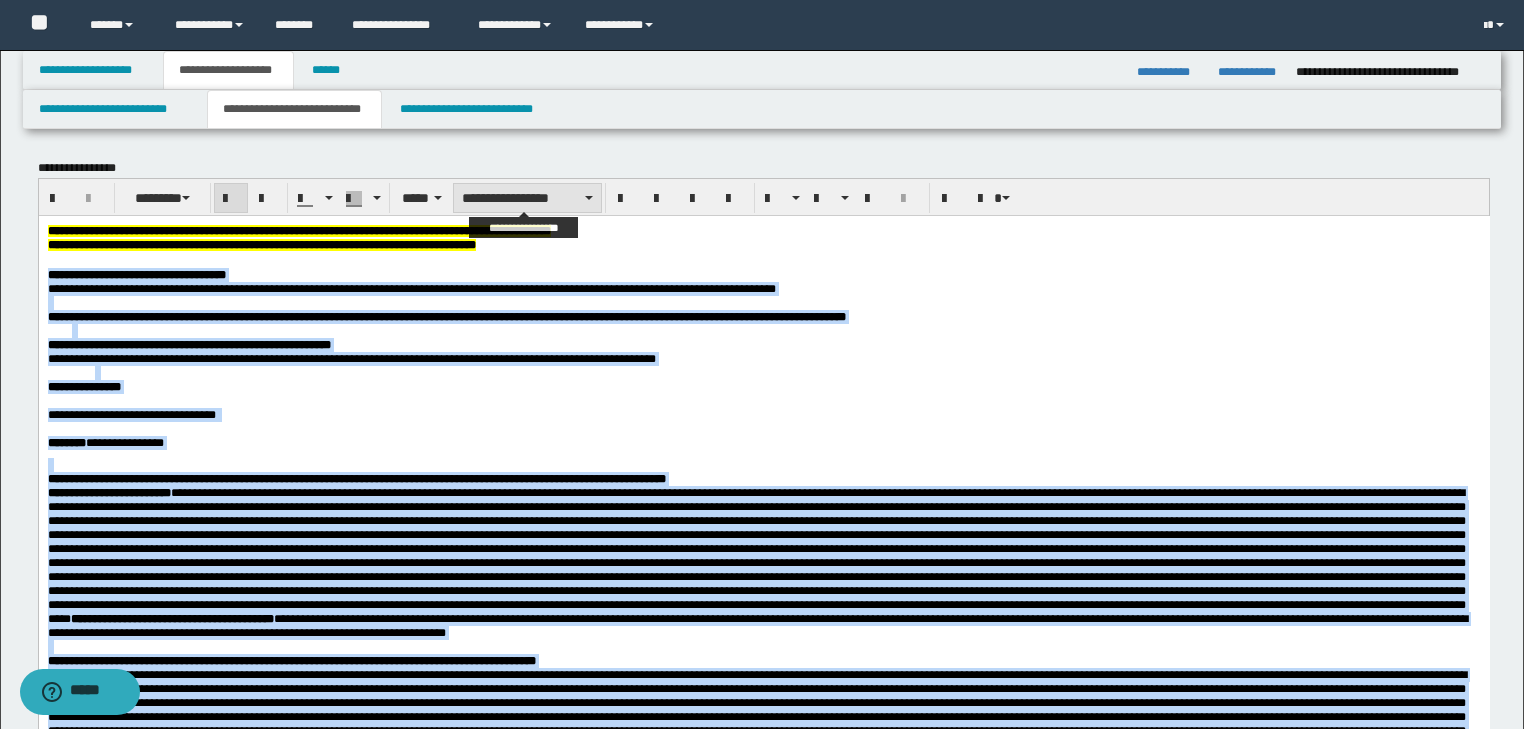click on "**********" at bounding box center (527, 198) 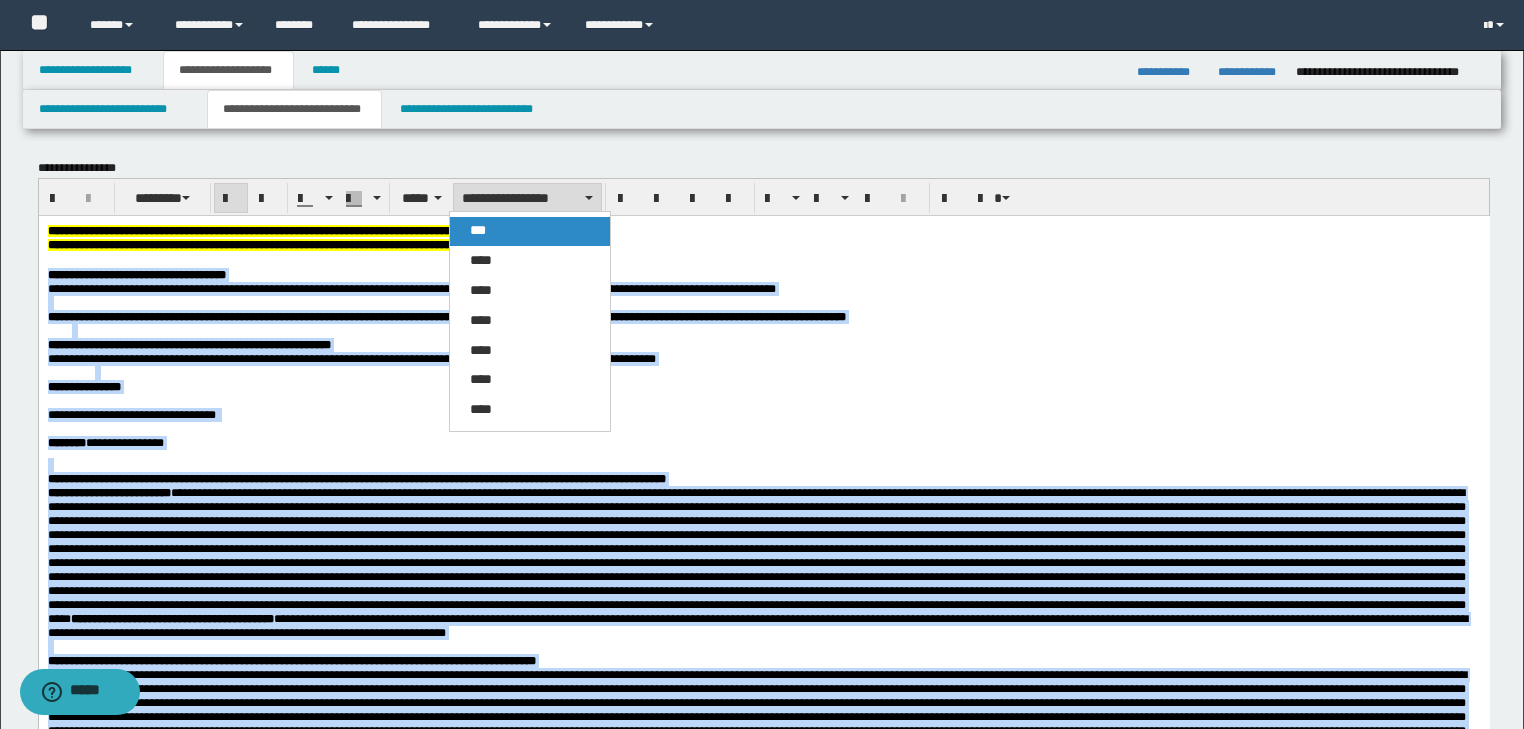 click on "***" at bounding box center (530, 231) 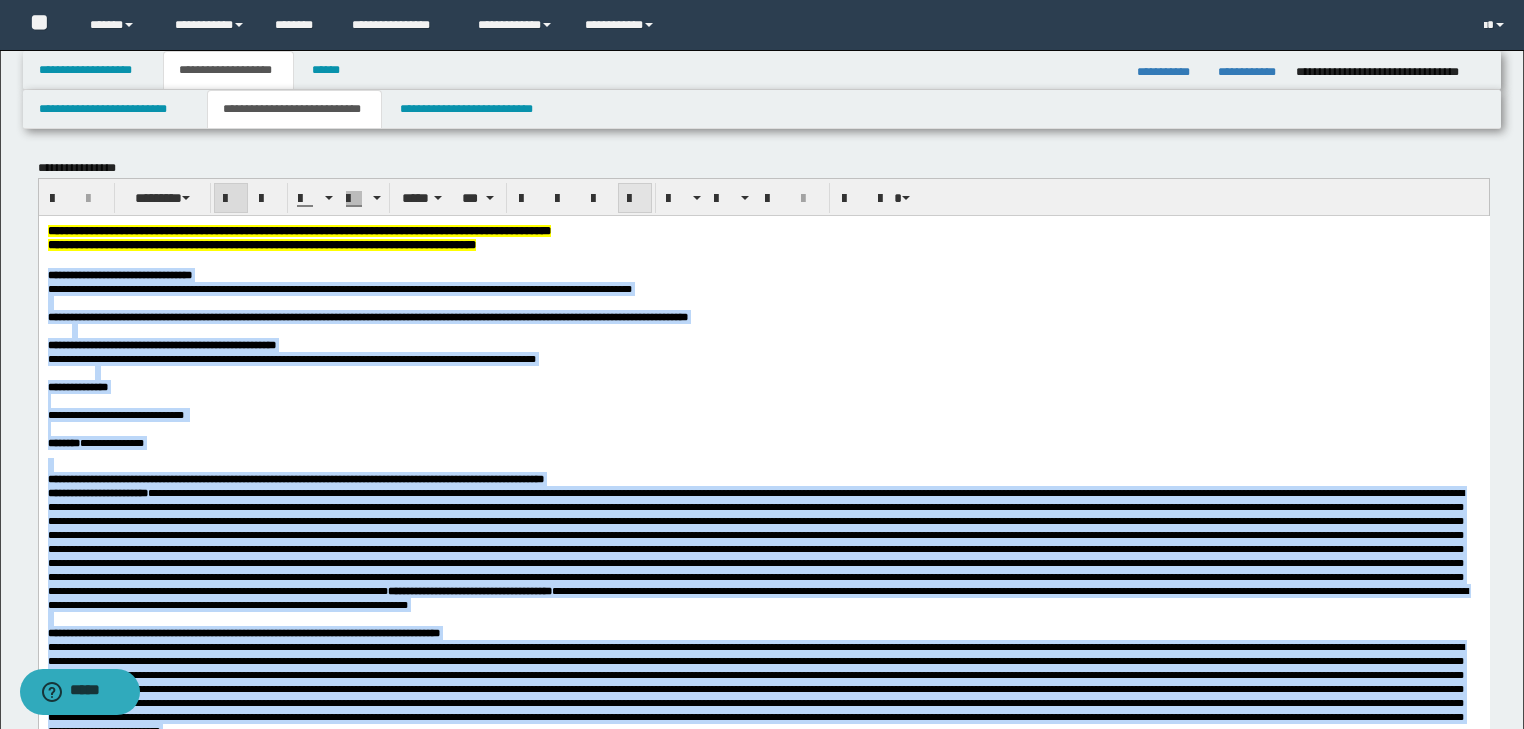 click at bounding box center [635, 199] 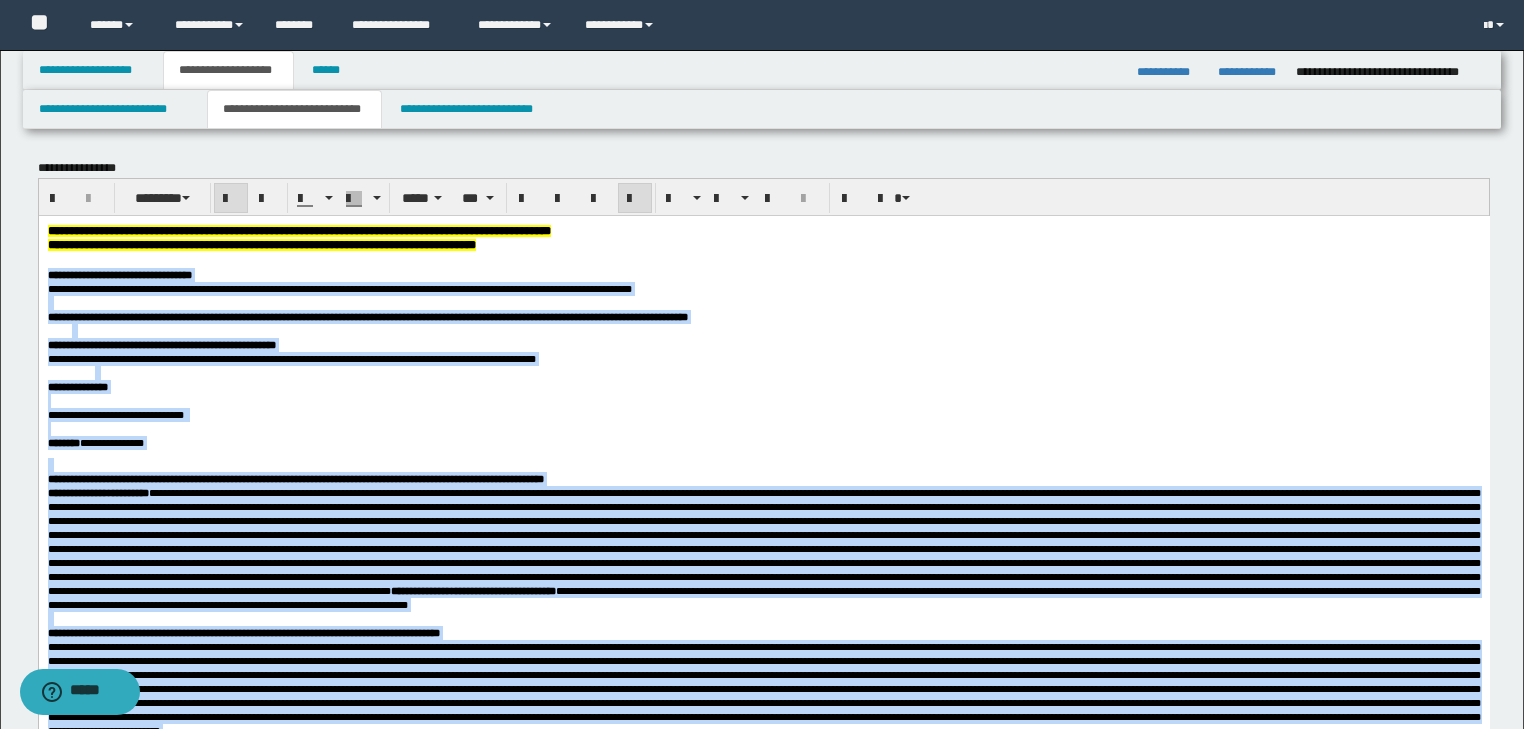 click at bounding box center [763, 400] 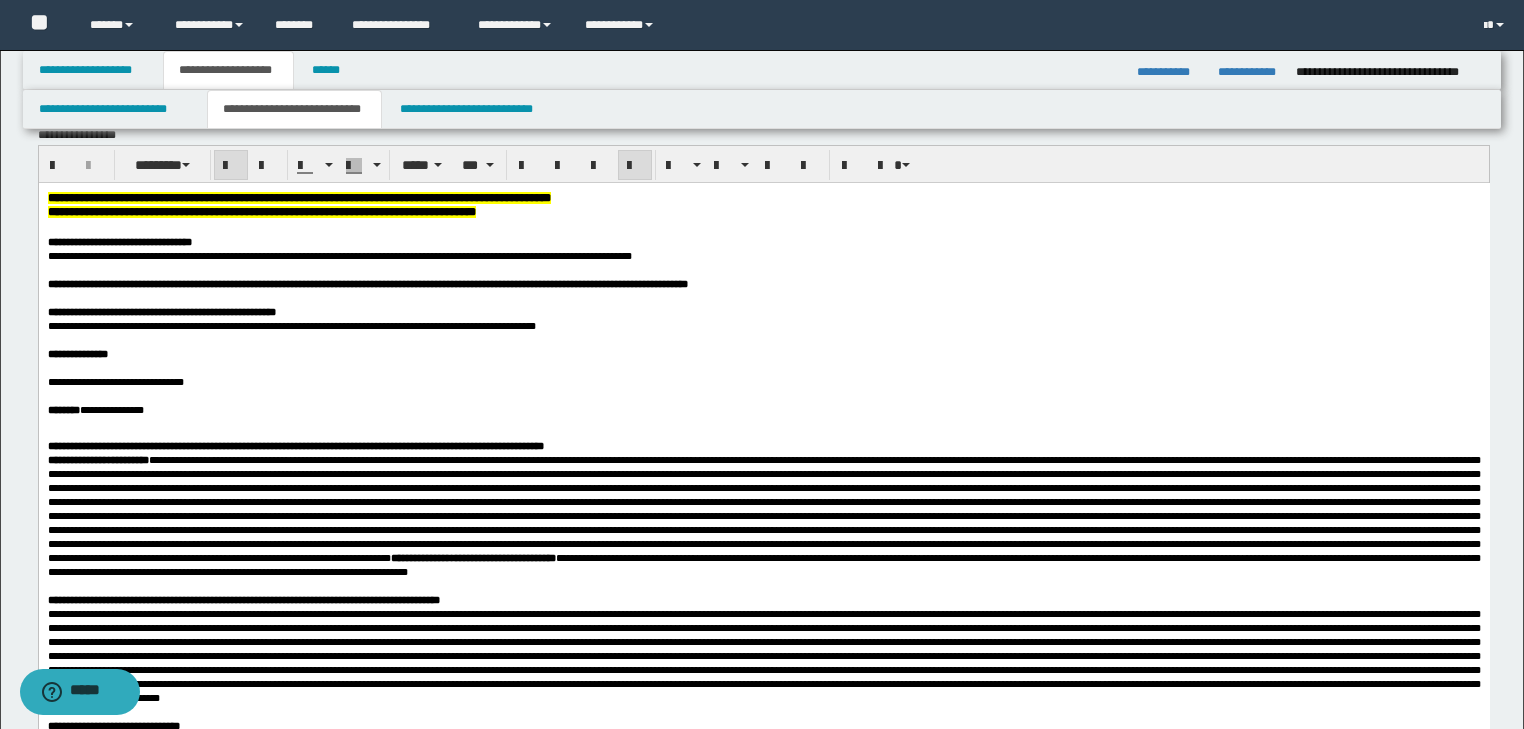 scroll, scrollTop: 0, scrollLeft: 0, axis: both 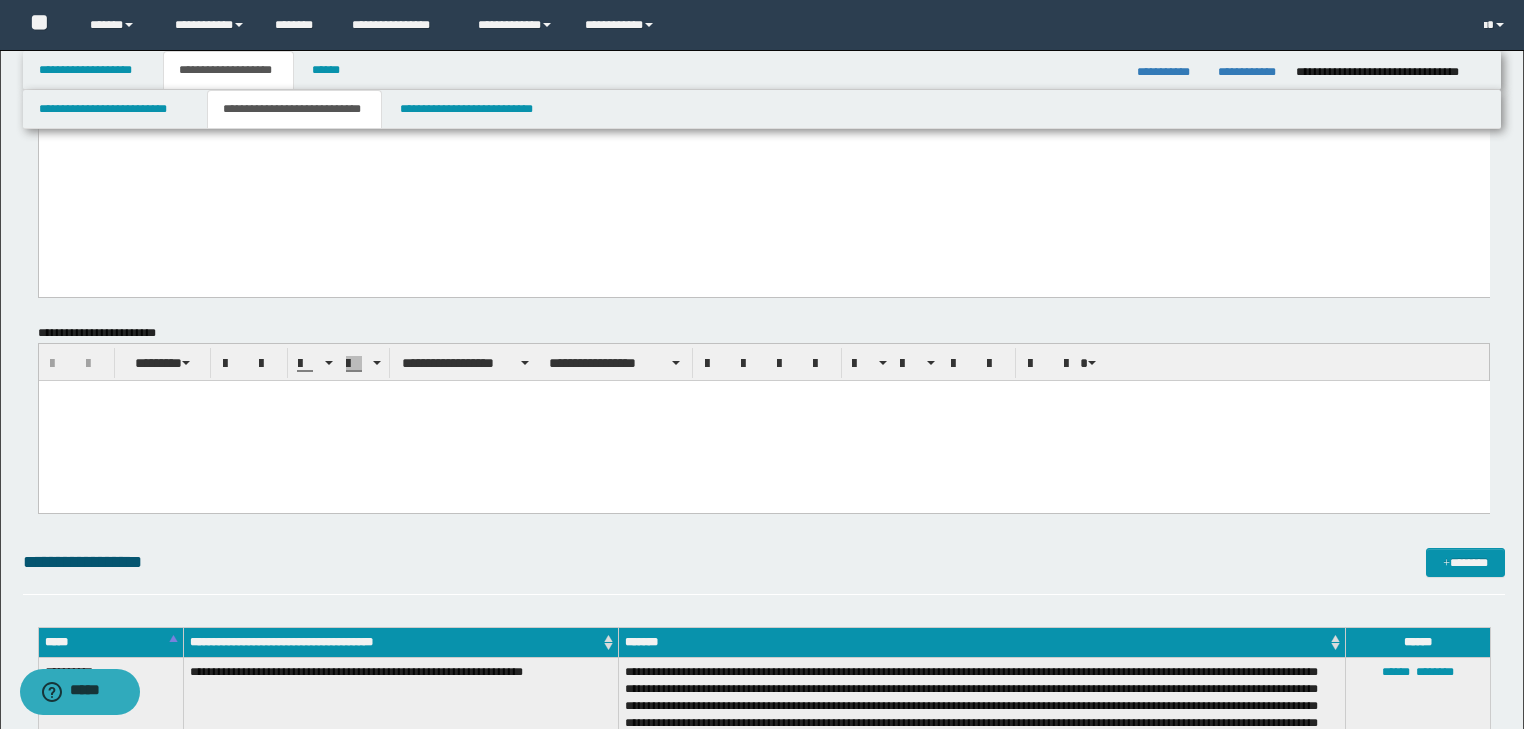 click at bounding box center (763, 395) 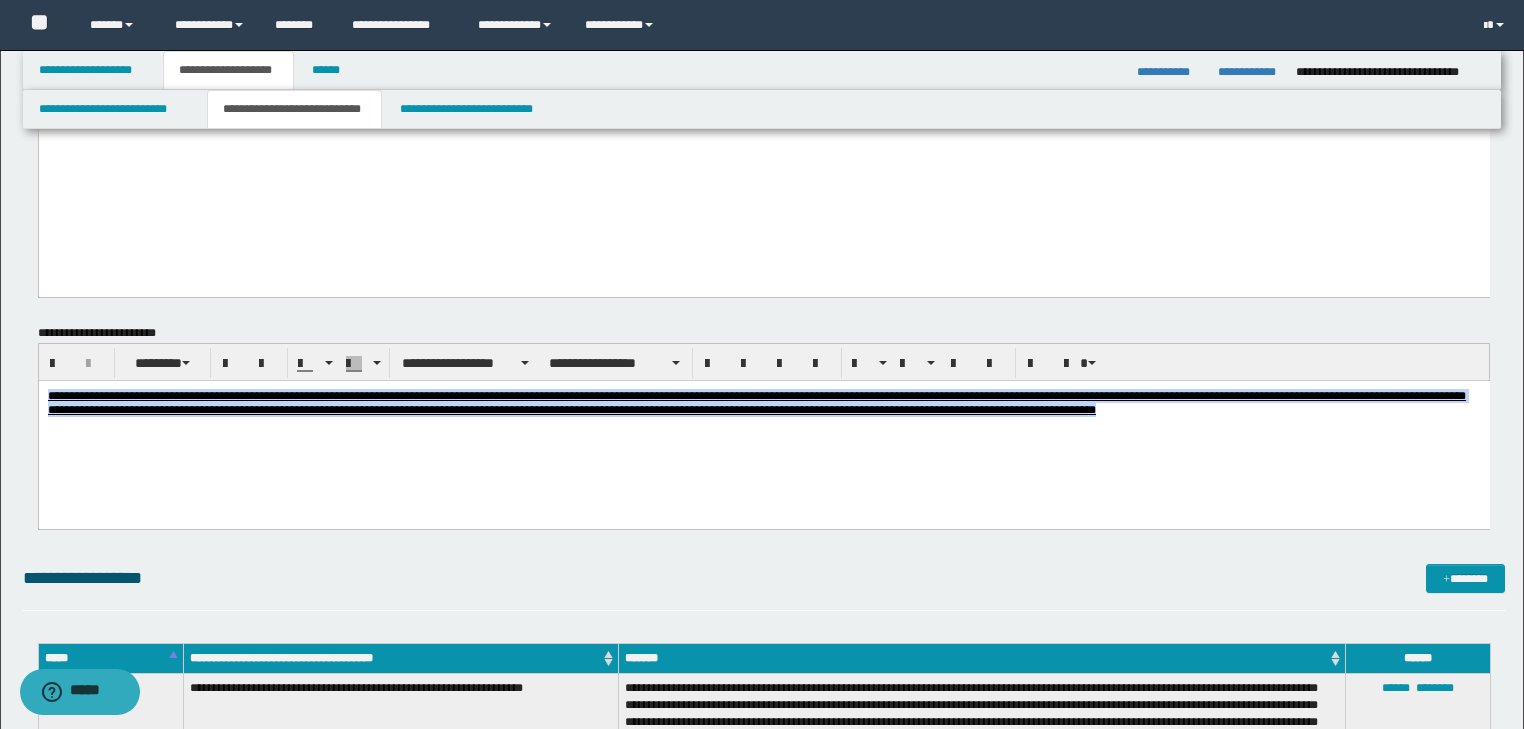 drag, startPoint x: 48, startPoint y: 393, endPoint x: 1081, endPoint y: 438, distance: 1033.9797 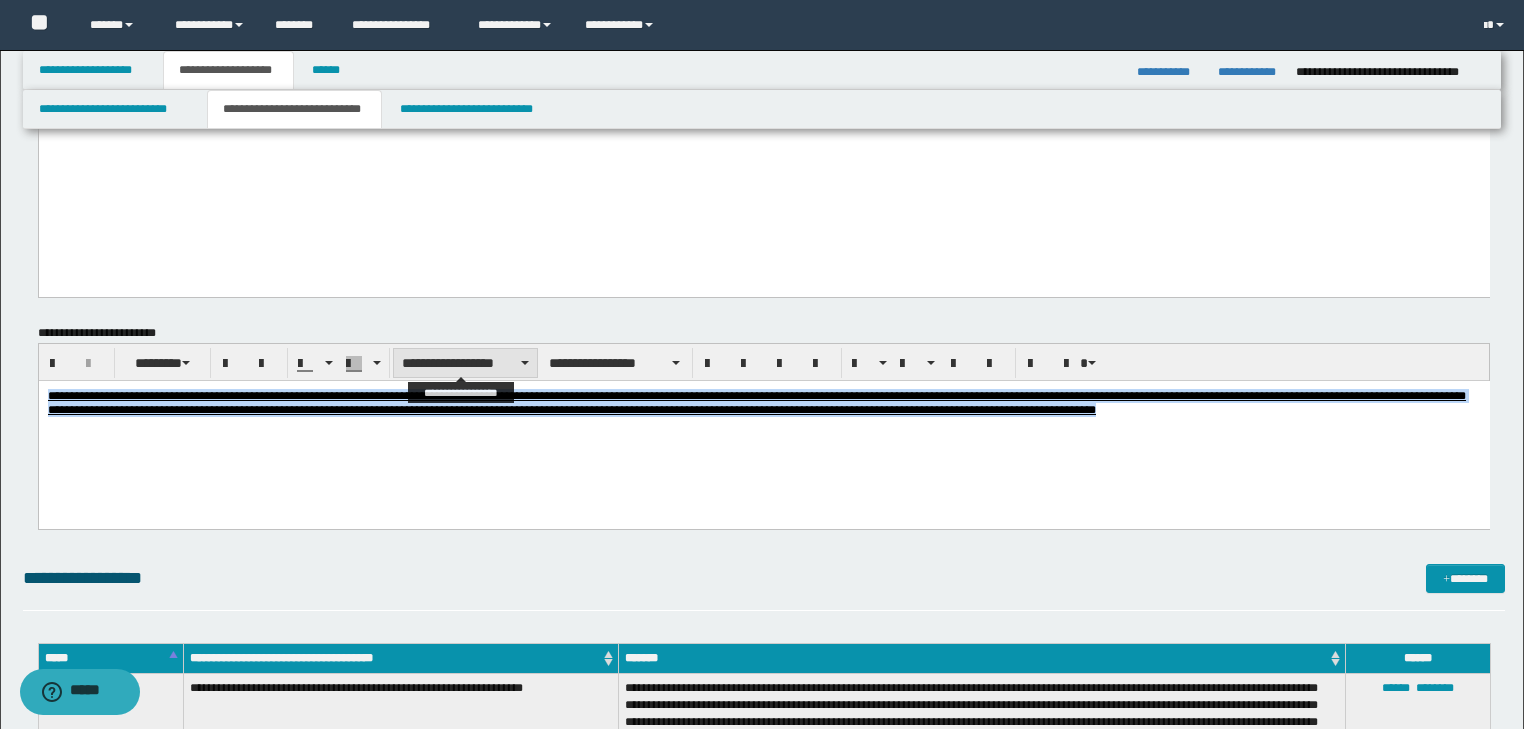 click on "**********" at bounding box center (465, 363) 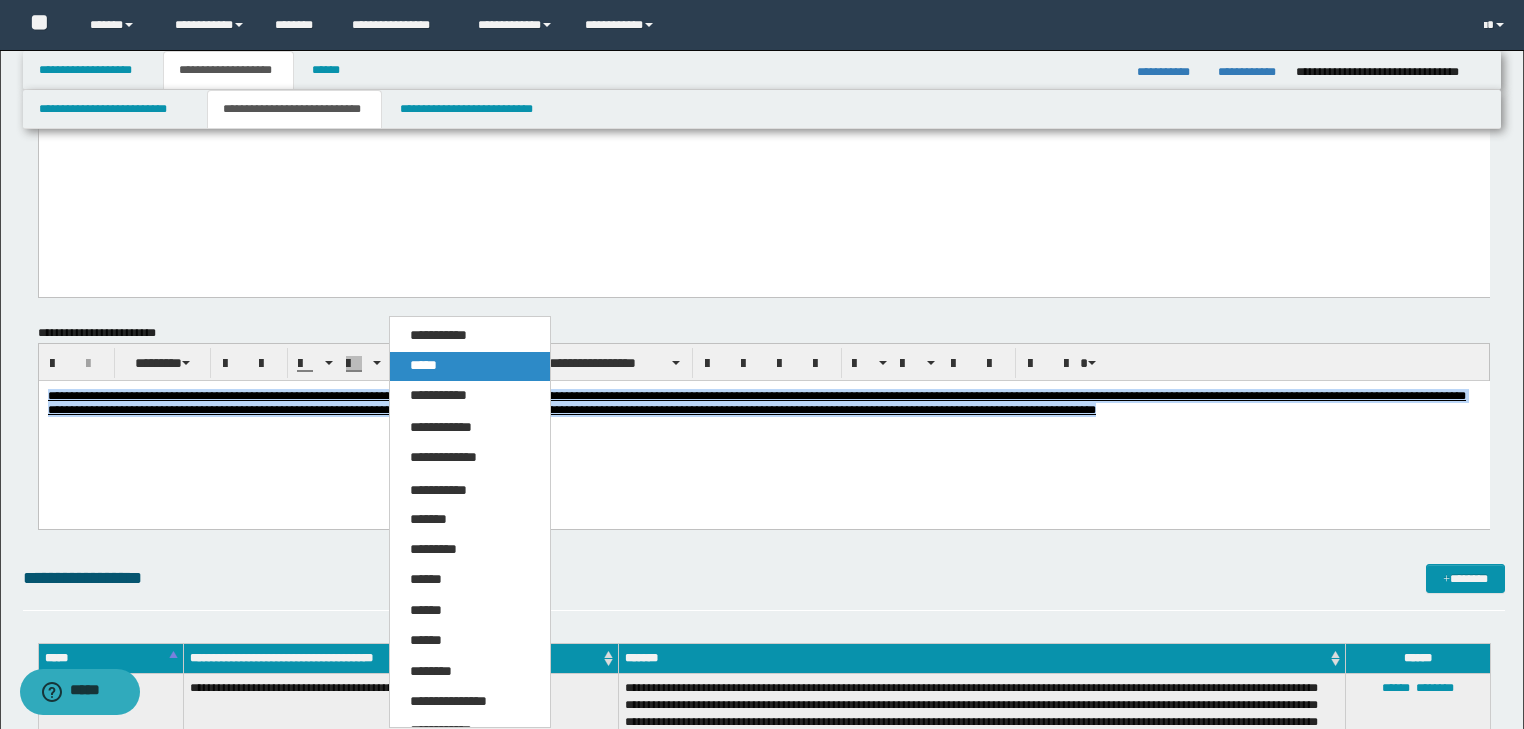 click on "*****" at bounding box center [470, 366] 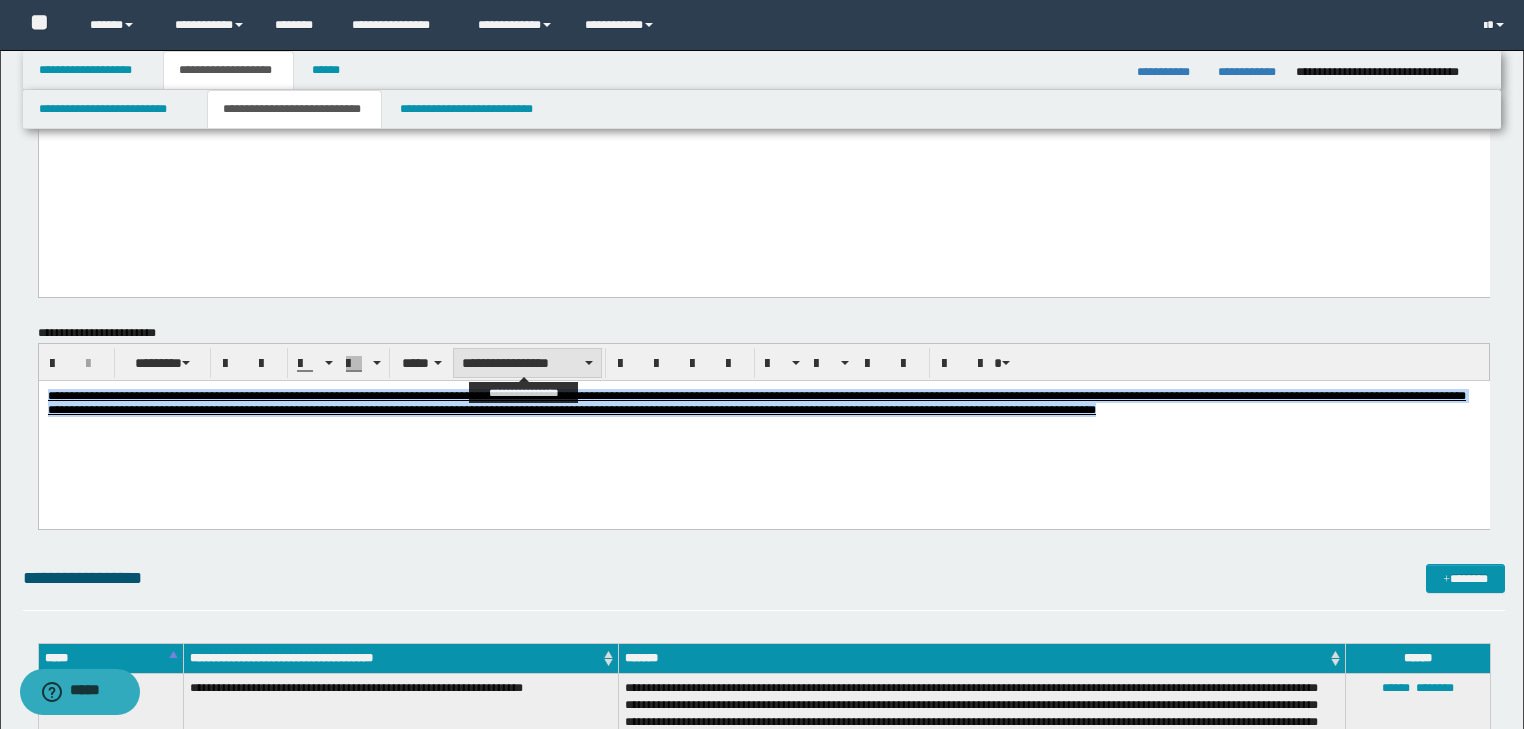 click on "**********" at bounding box center [527, 363] 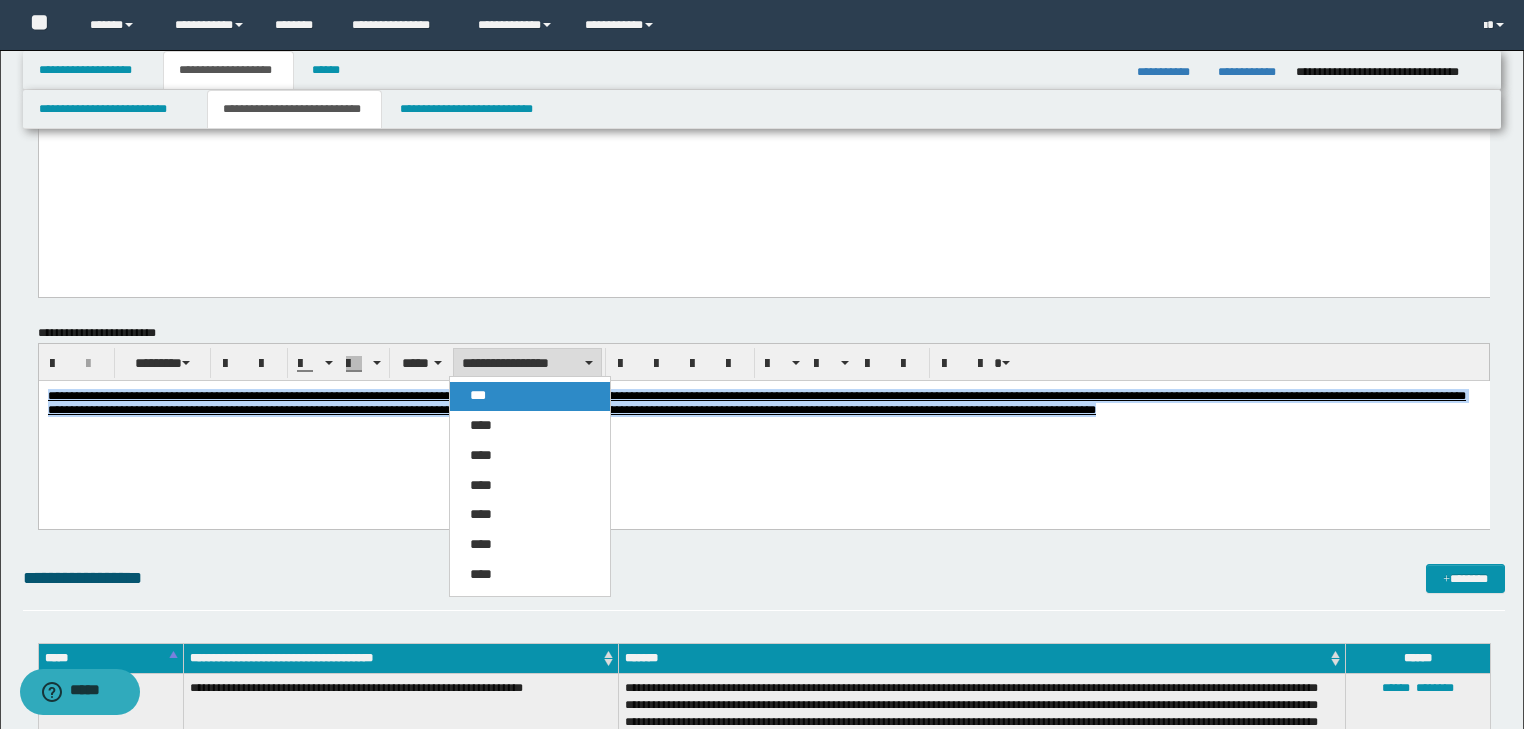click on "***" at bounding box center [530, 396] 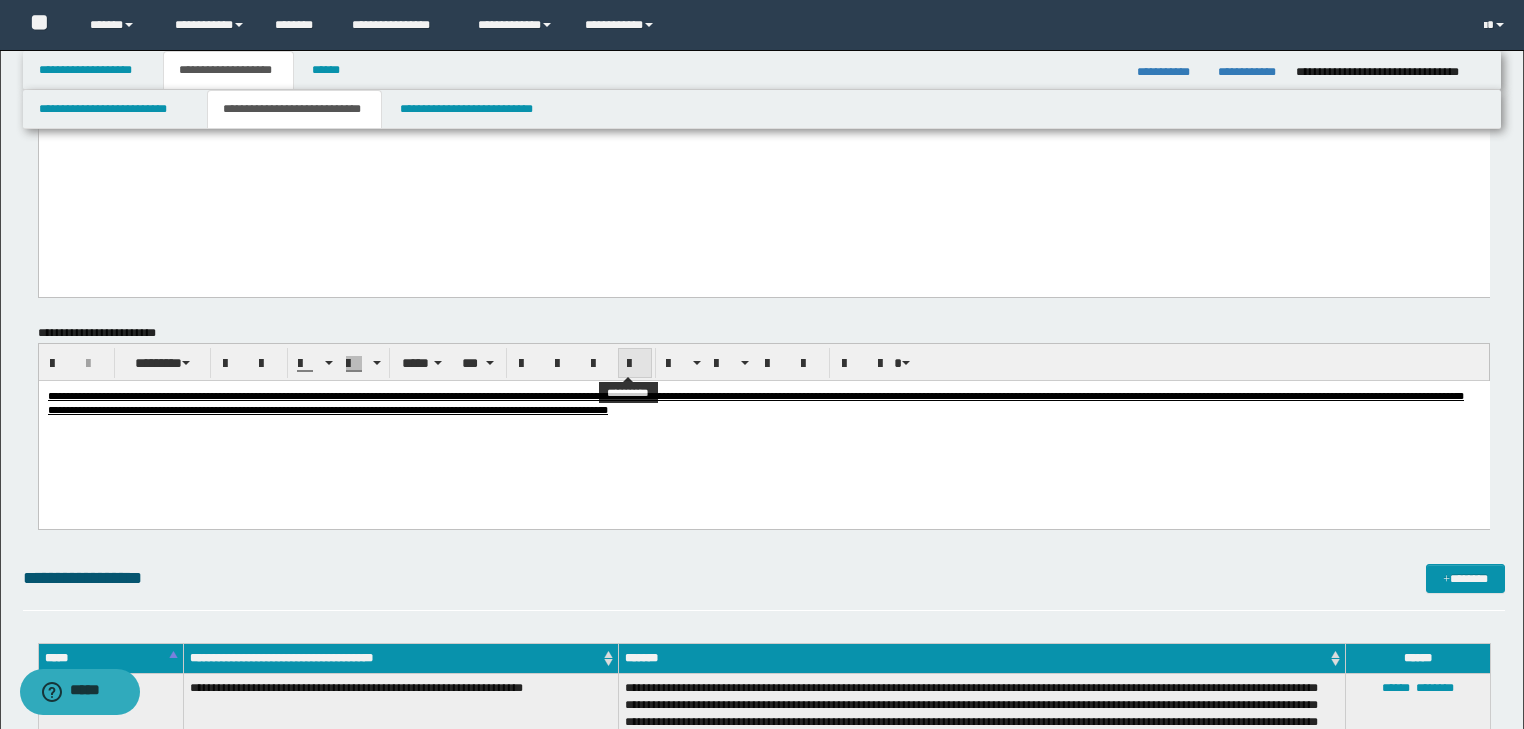 click at bounding box center [635, 364] 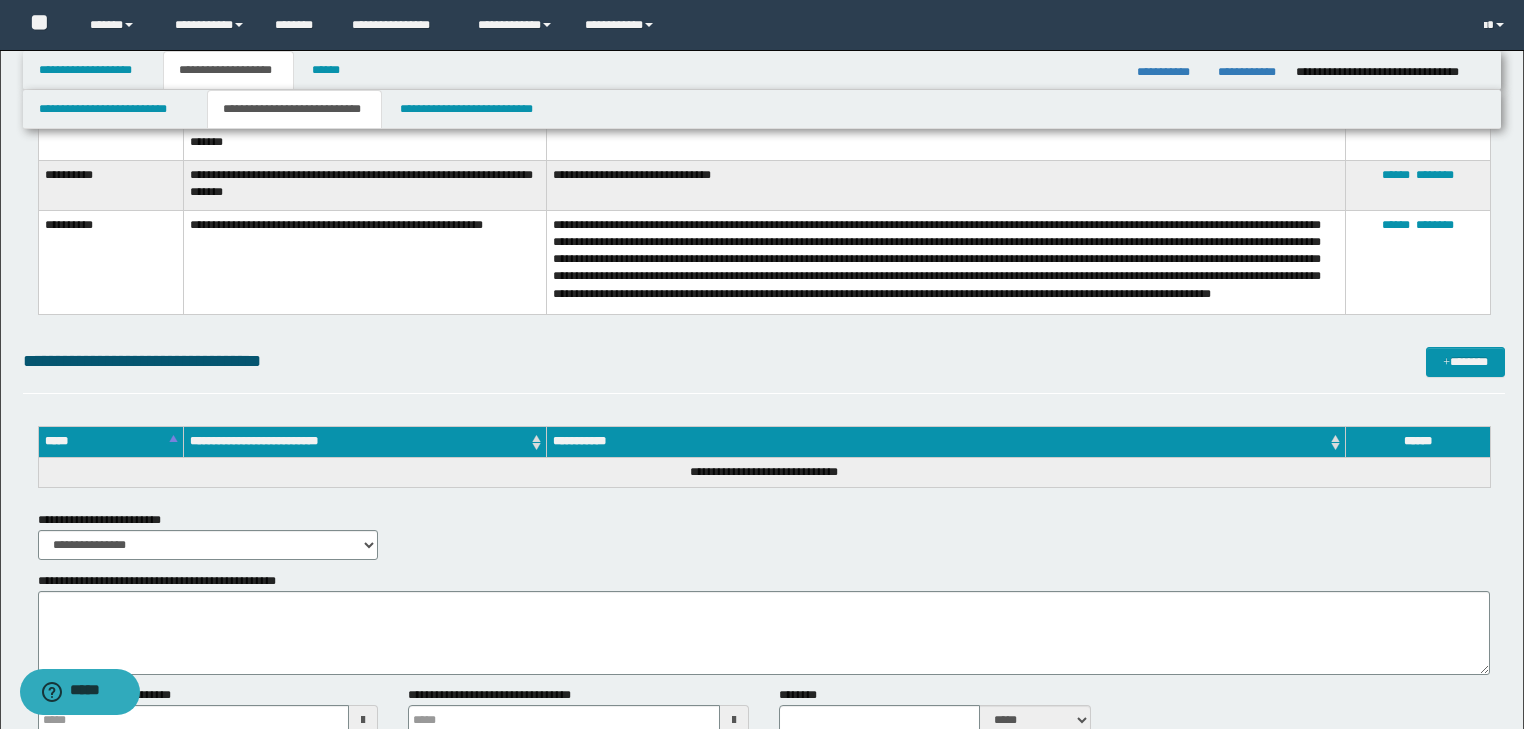 scroll, scrollTop: 8560, scrollLeft: 0, axis: vertical 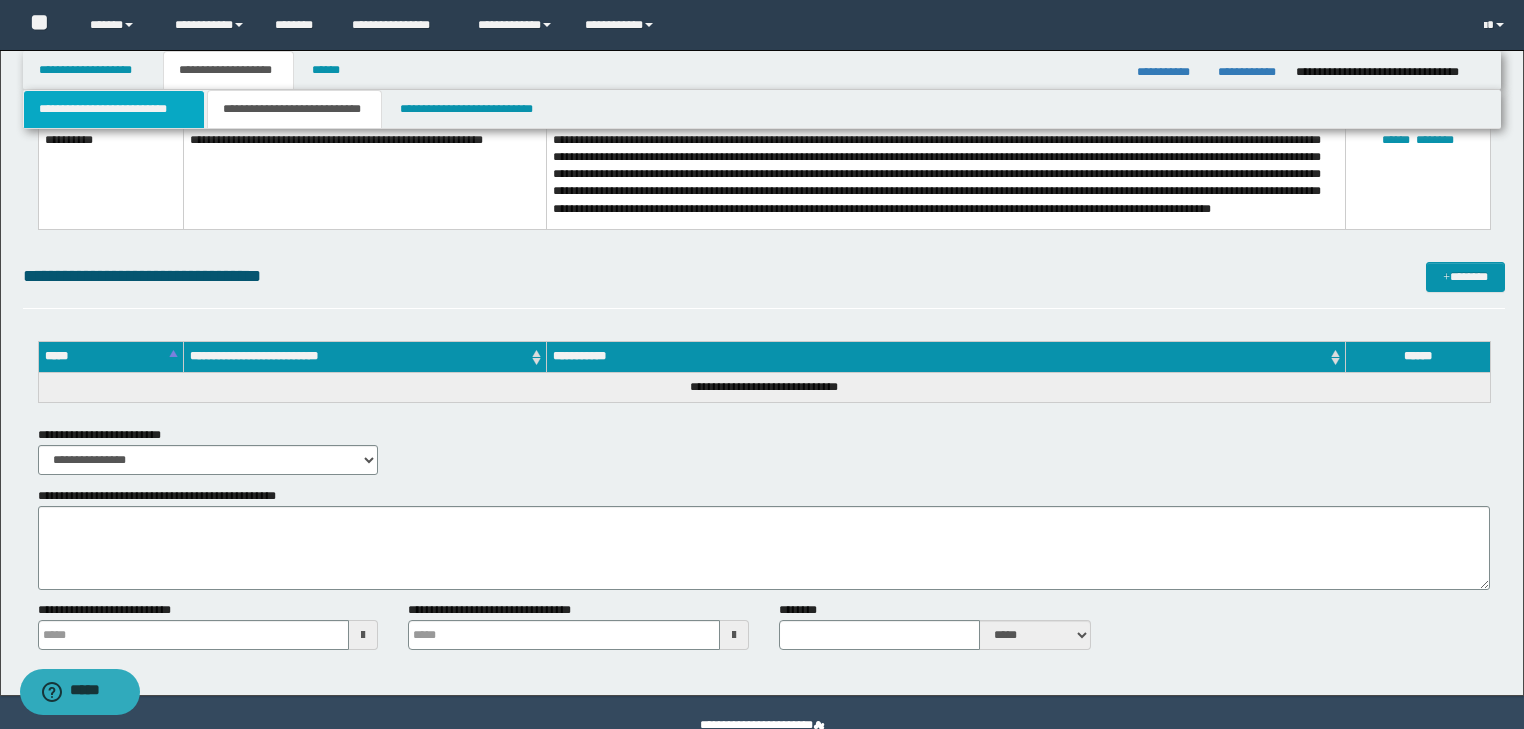 click on "**********" at bounding box center [114, 109] 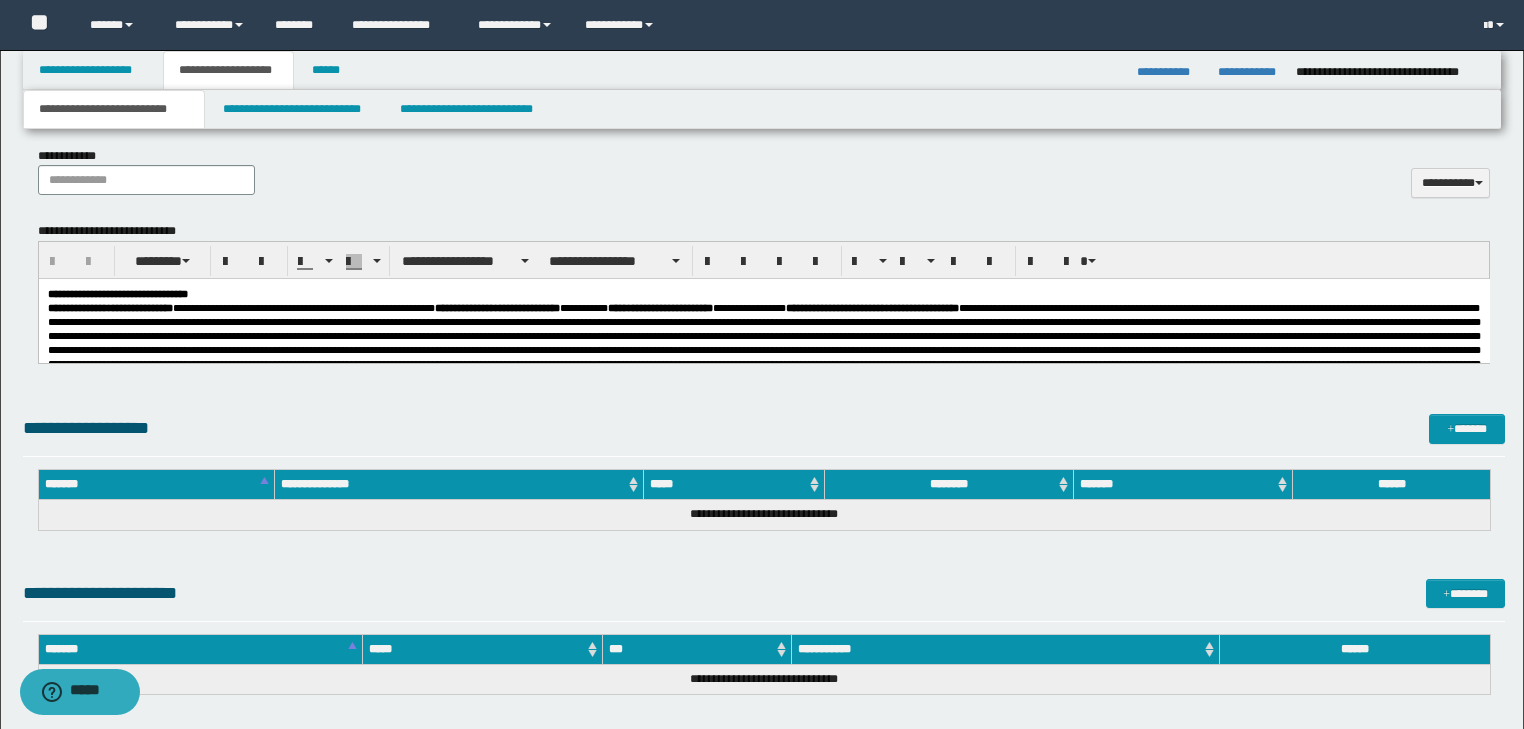 scroll, scrollTop: 836, scrollLeft: 0, axis: vertical 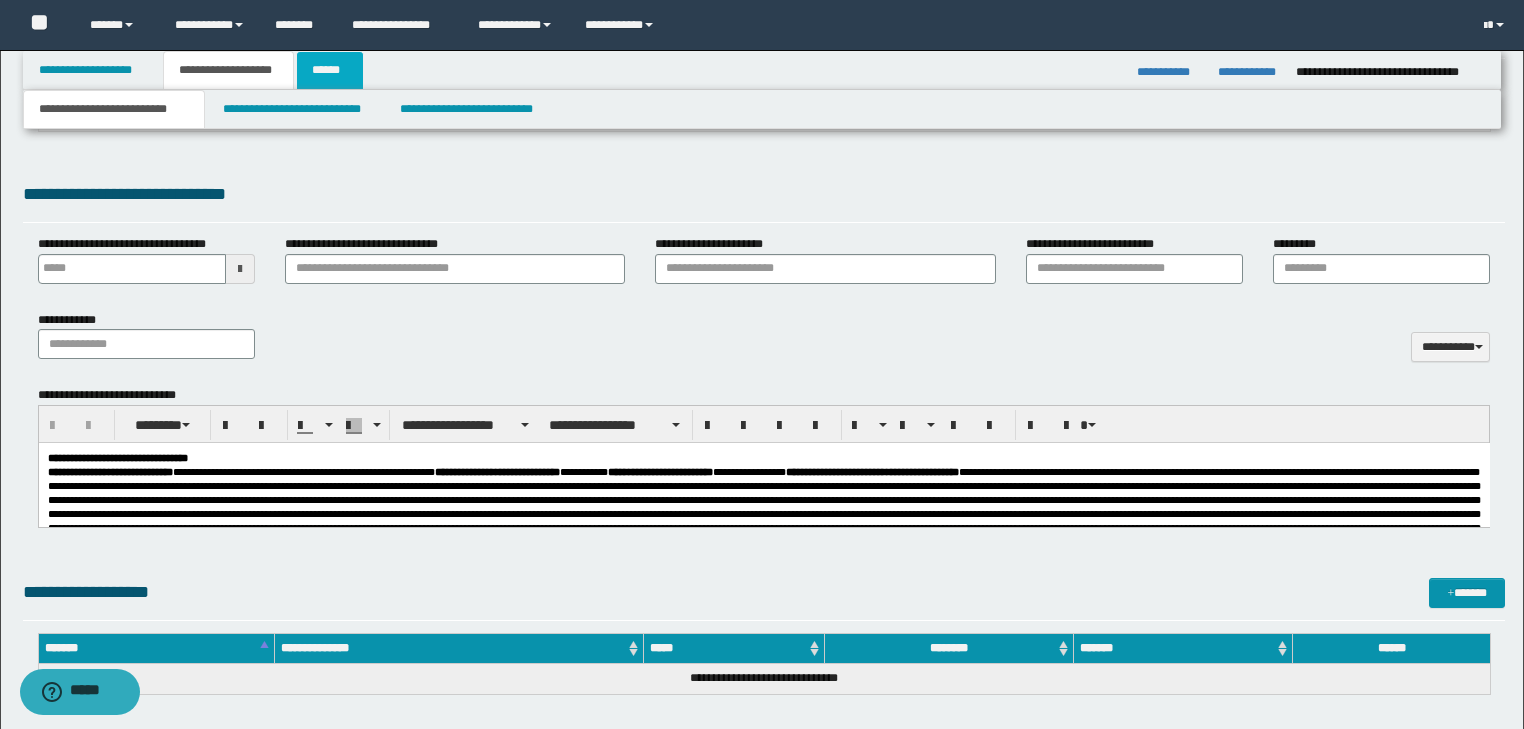 click on "******" at bounding box center [330, 70] 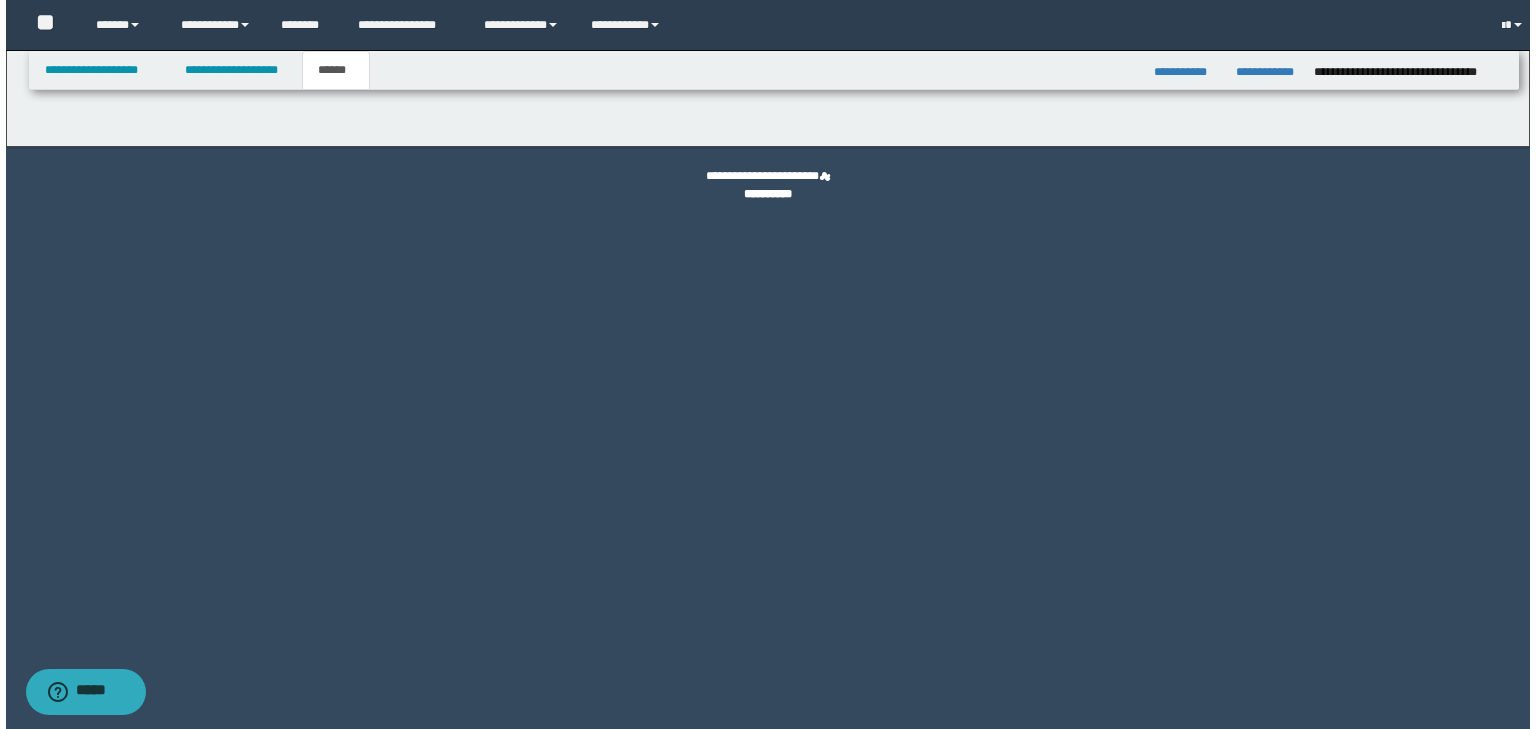 scroll, scrollTop: 0, scrollLeft: 0, axis: both 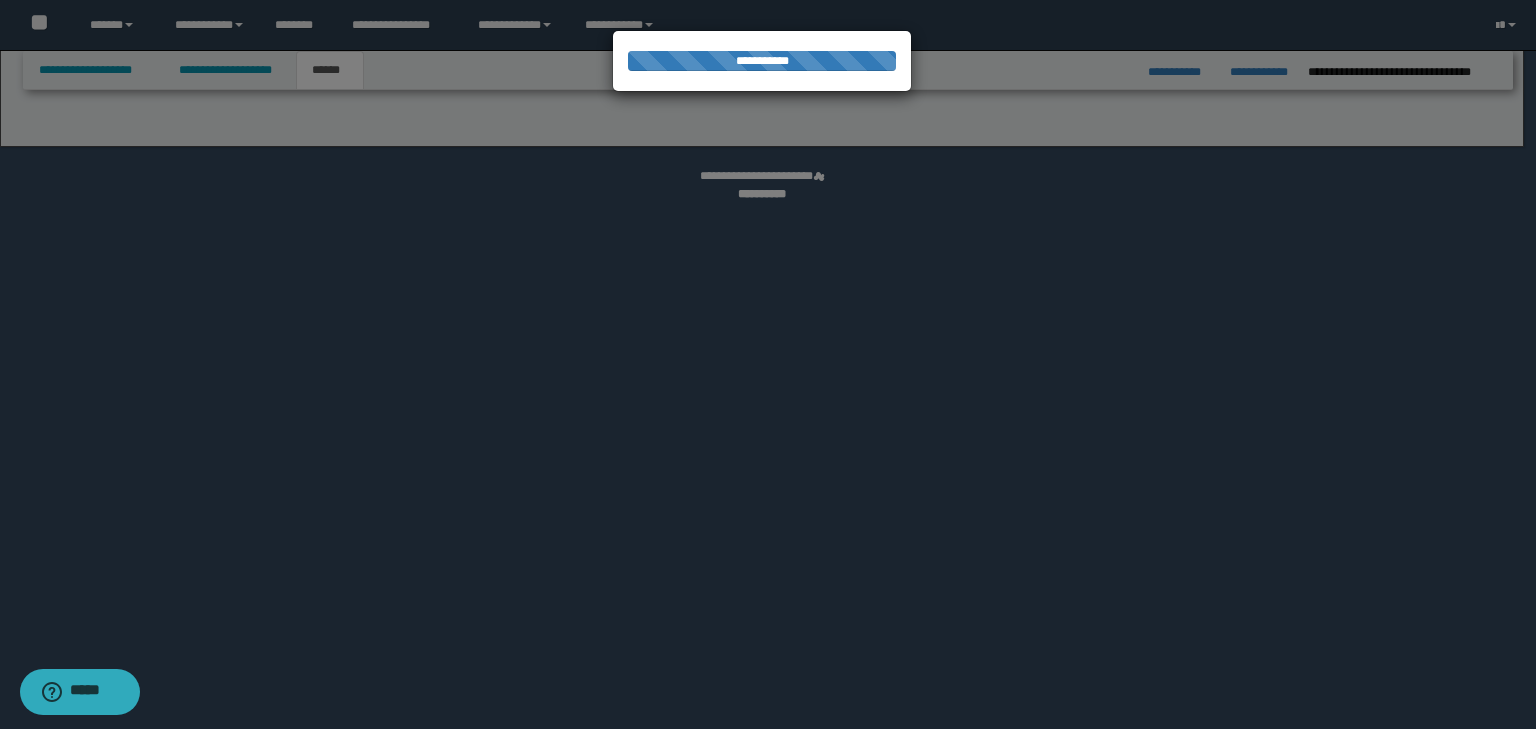select on "*" 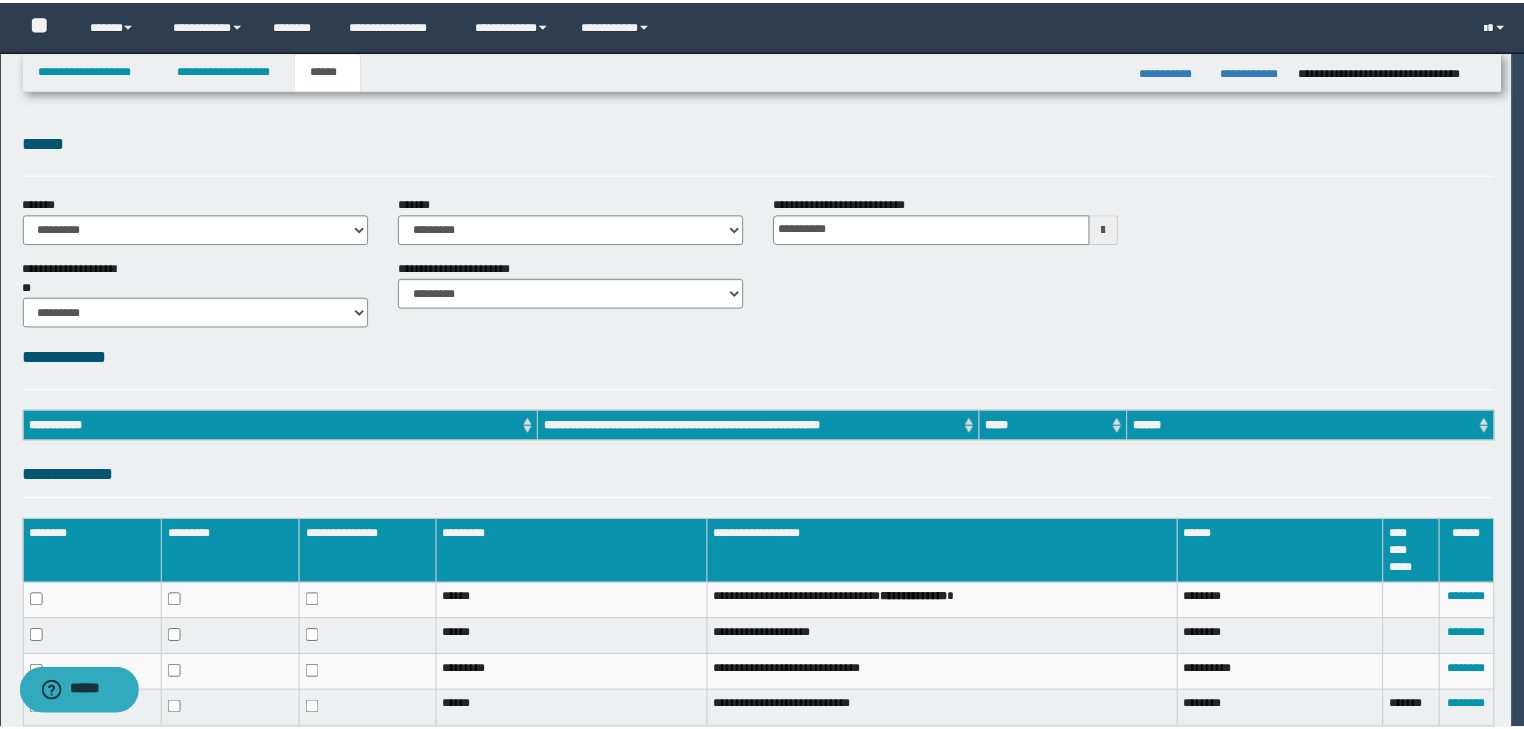 scroll, scrollTop: 0, scrollLeft: 0, axis: both 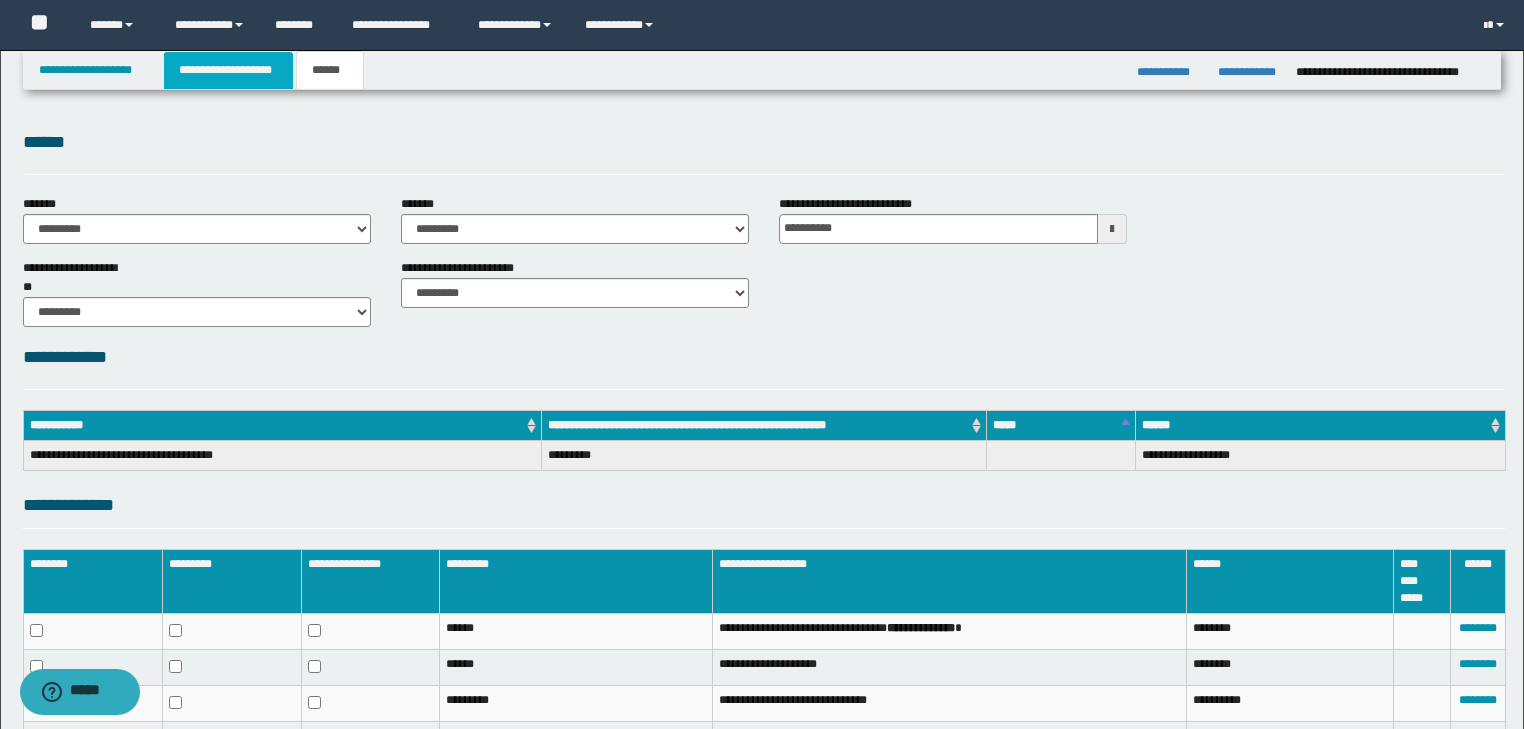 click on "**********" at bounding box center [228, 70] 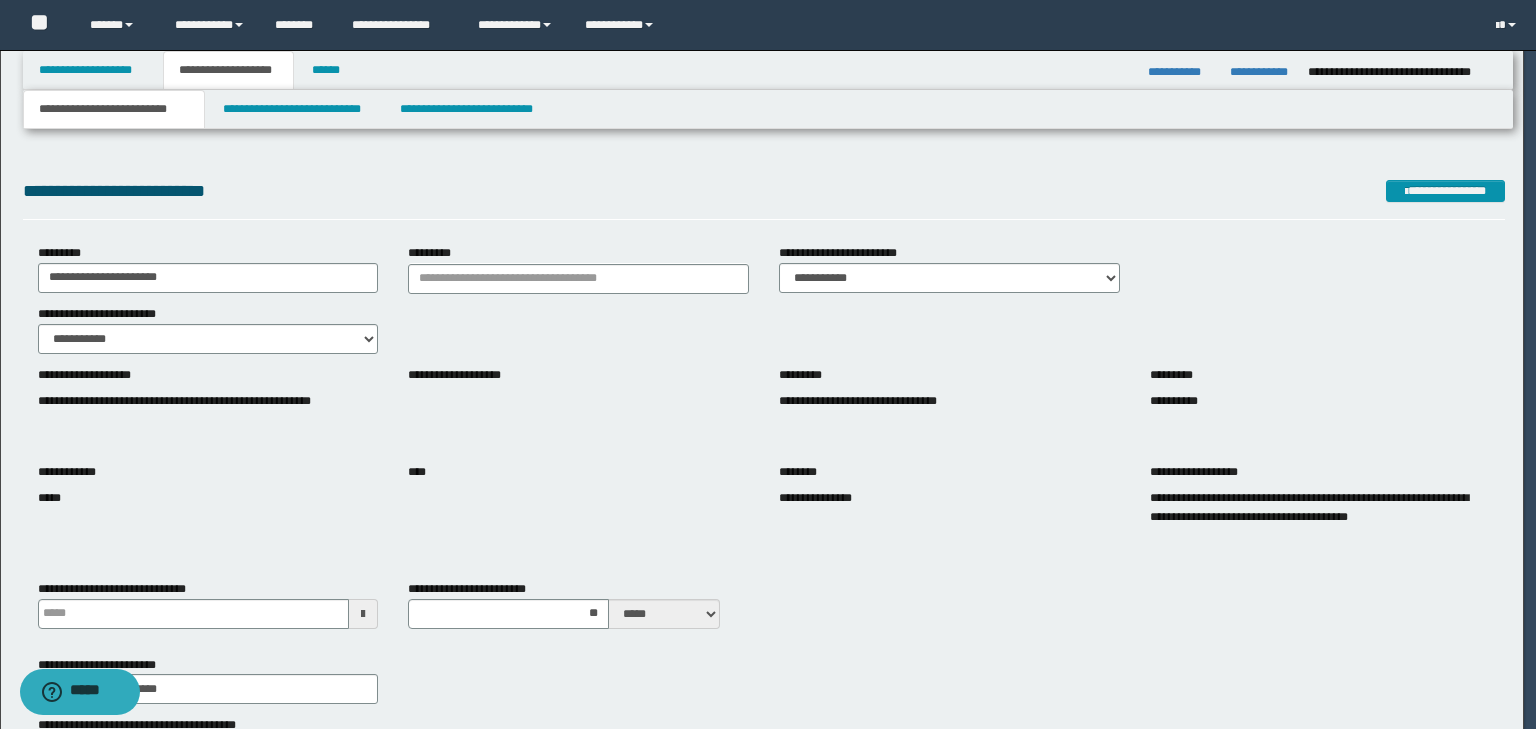 type 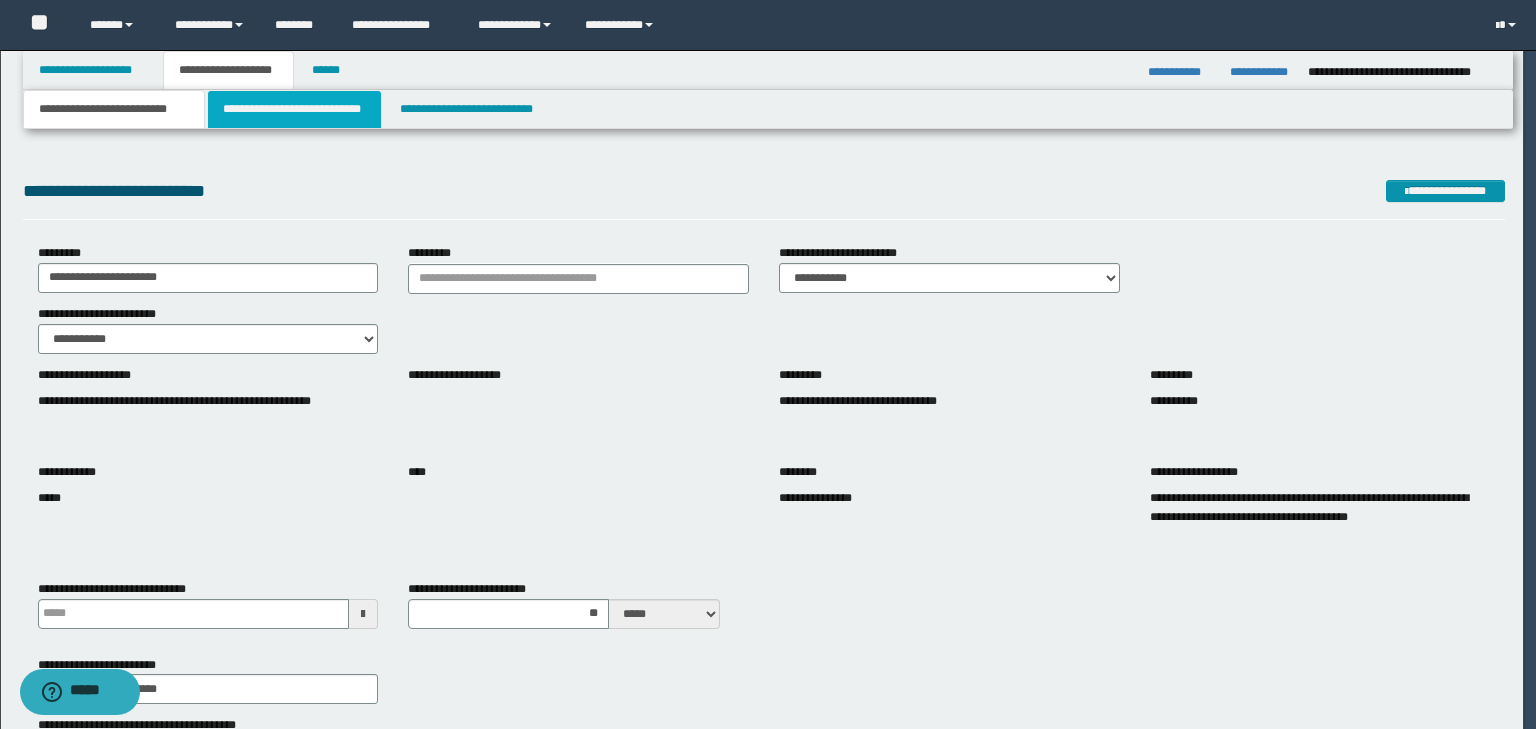 type 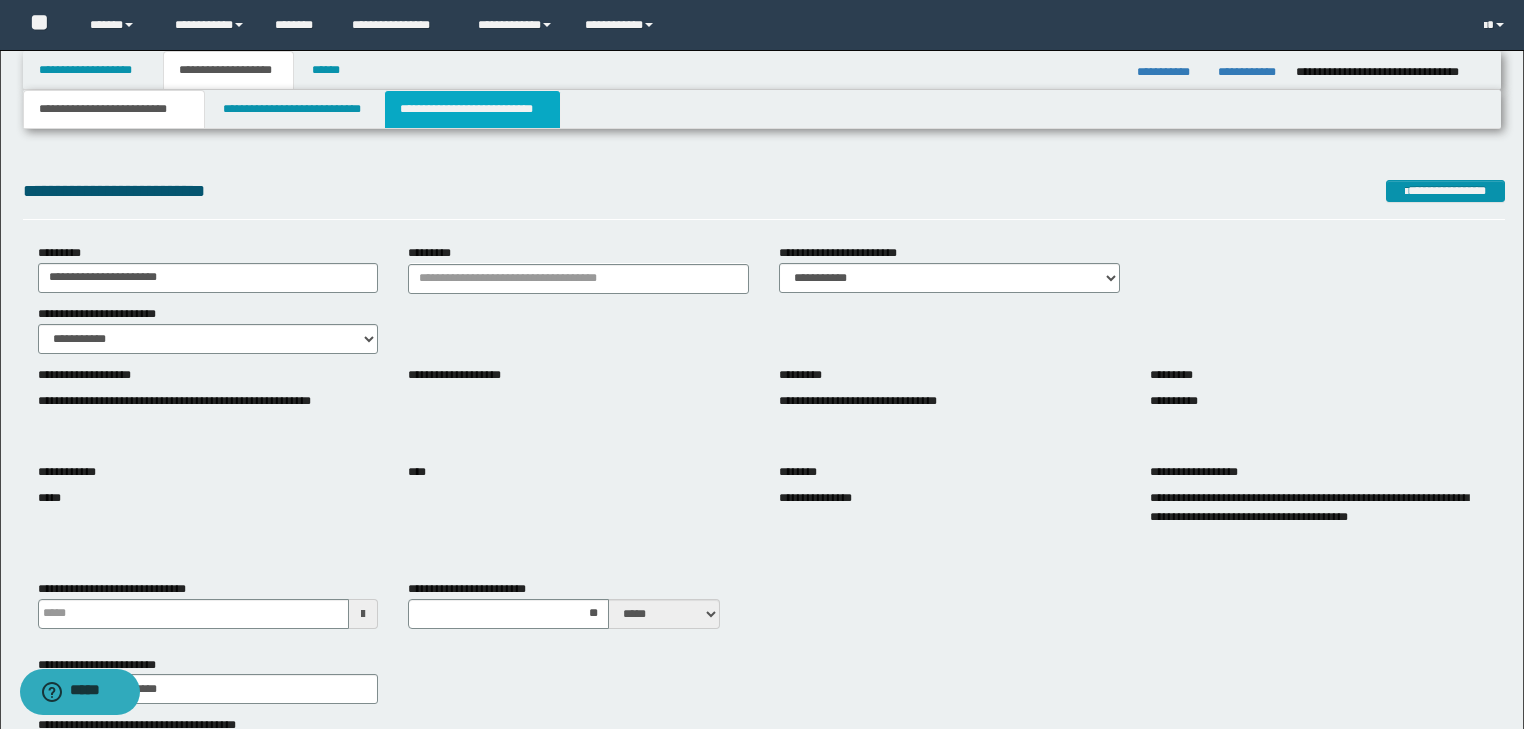click on "**********" at bounding box center (472, 109) 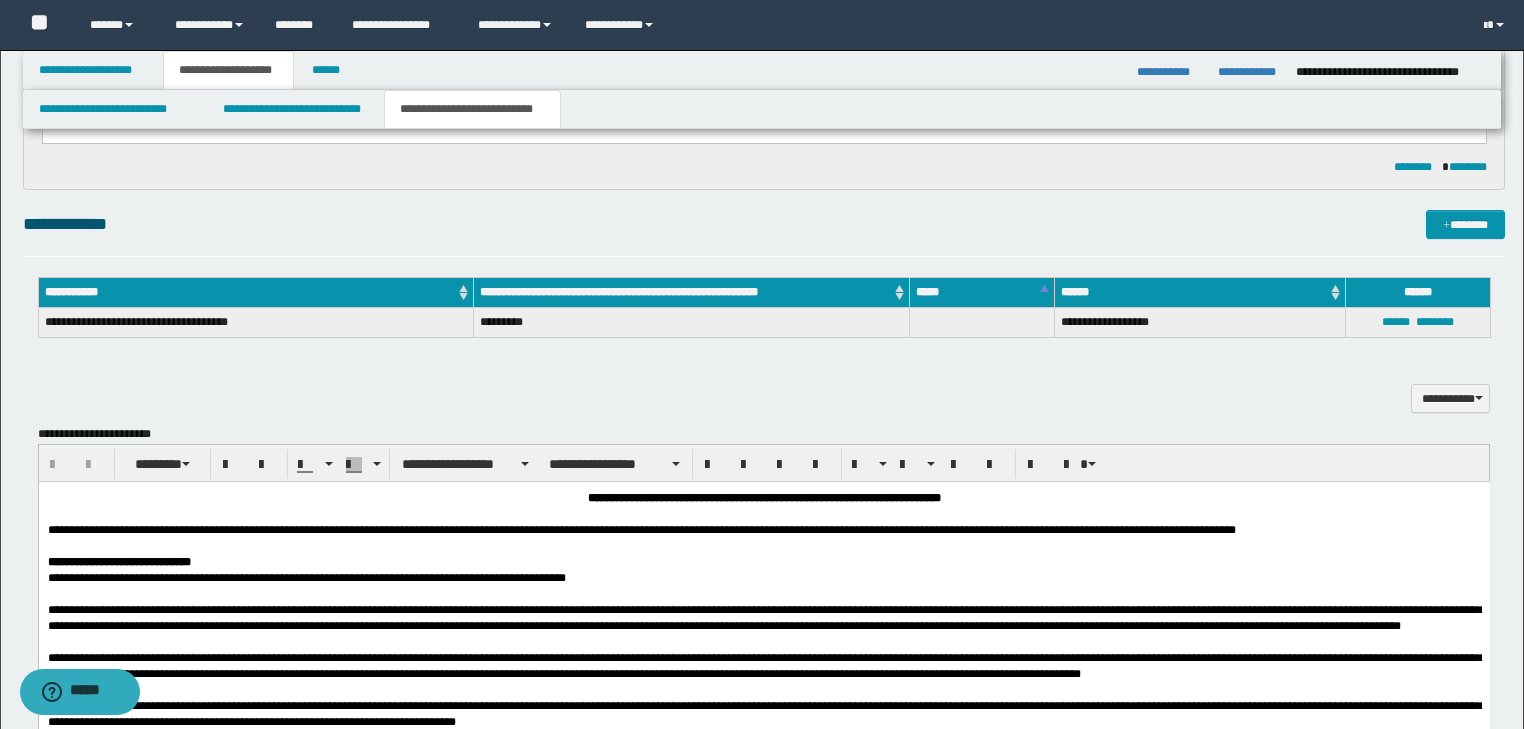 scroll, scrollTop: 1190, scrollLeft: 0, axis: vertical 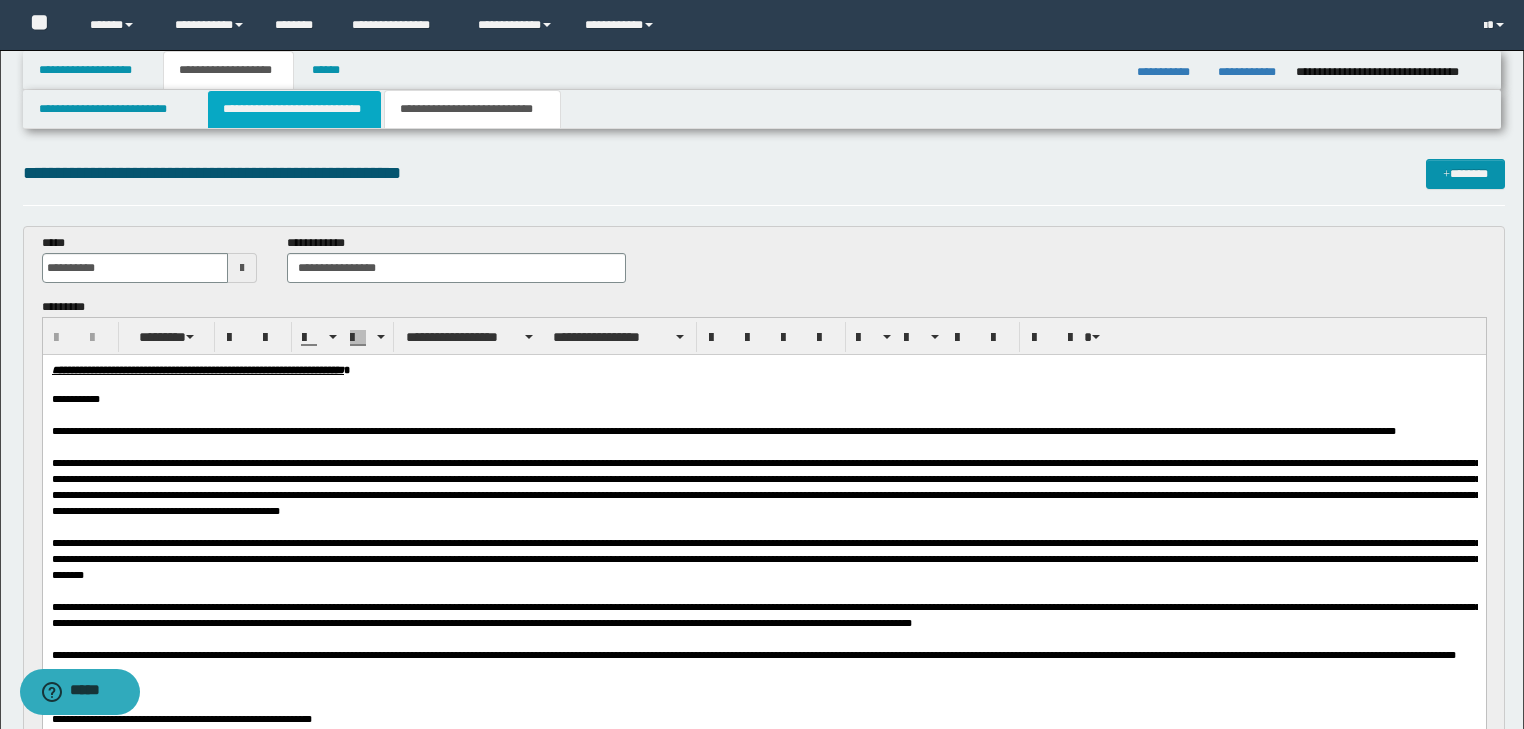 click on "**********" at bounding box center (294, 109) 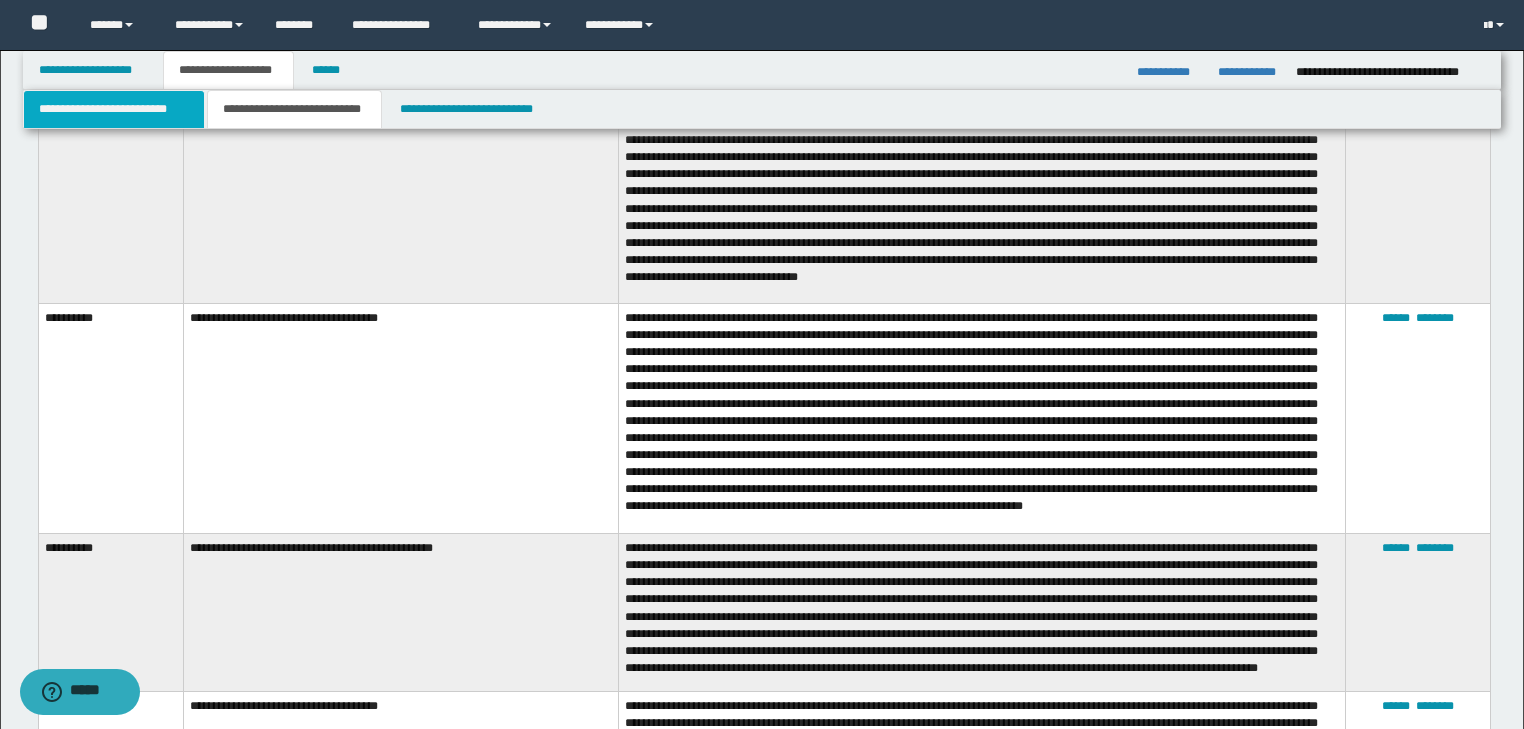 click on "**********" at bounding box center (114, 109) 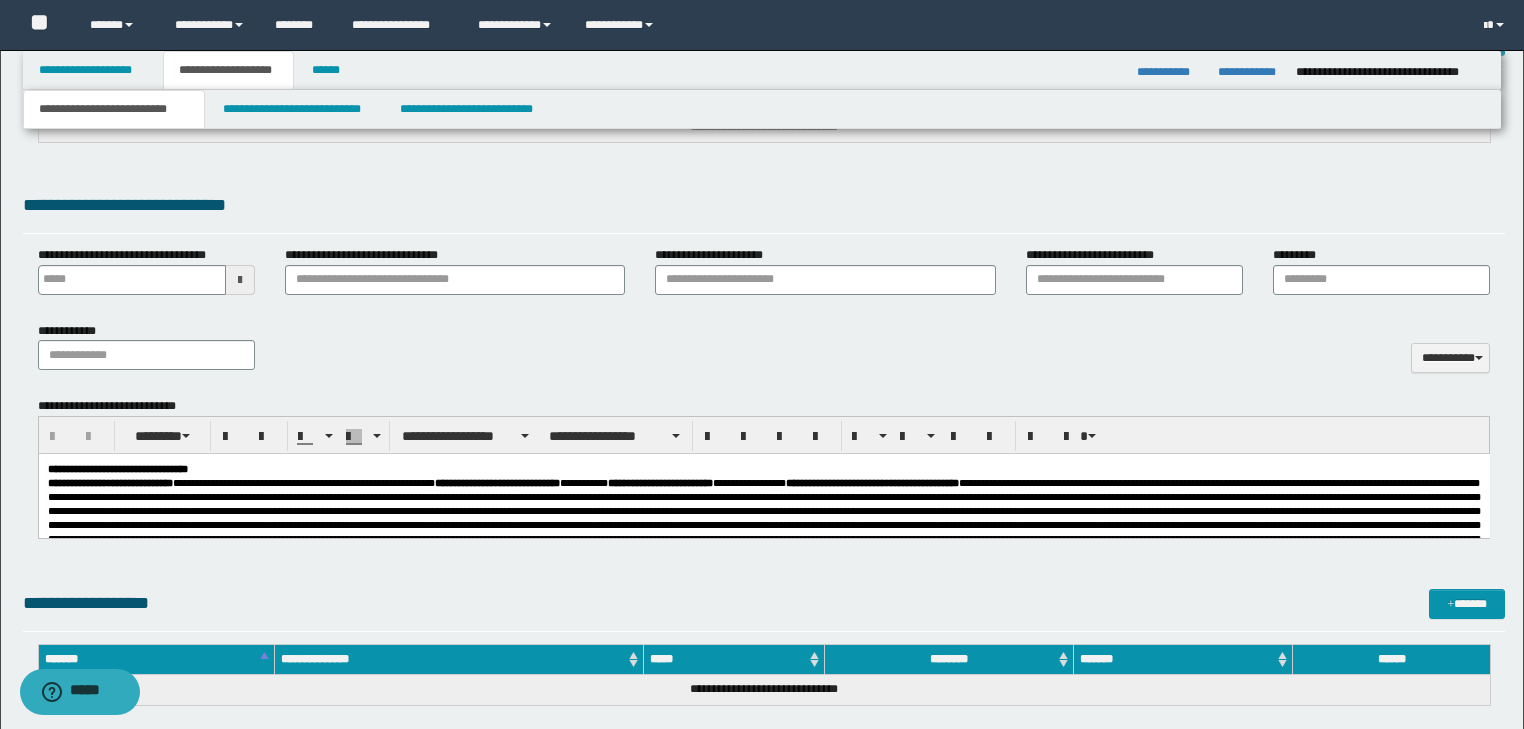 scroll, scrollTop: 916, scrollLeft: 0, axis: vertical 